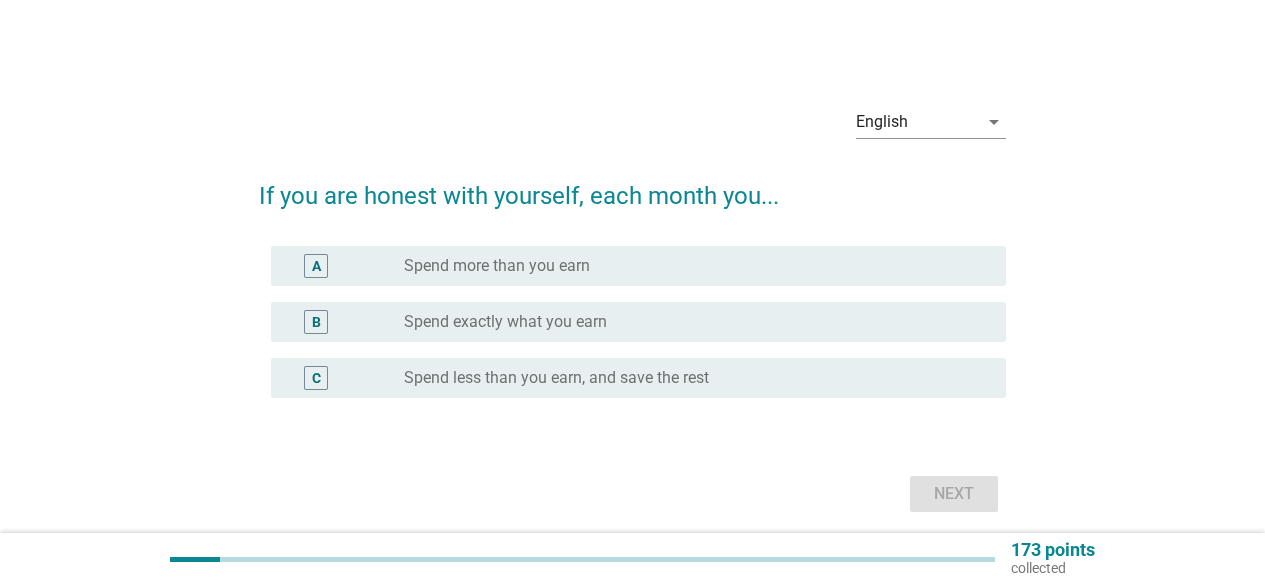 scroll, scrollTop: 0, scrollLeft: 0, axis: both 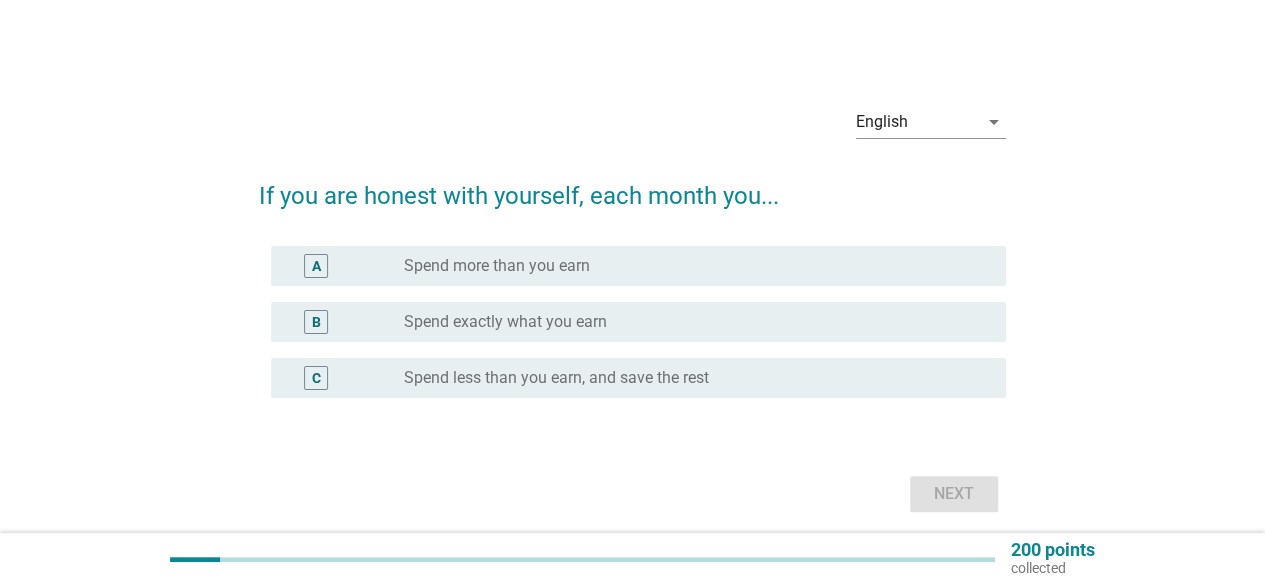 click on "C" at bounding box center [316, 378] 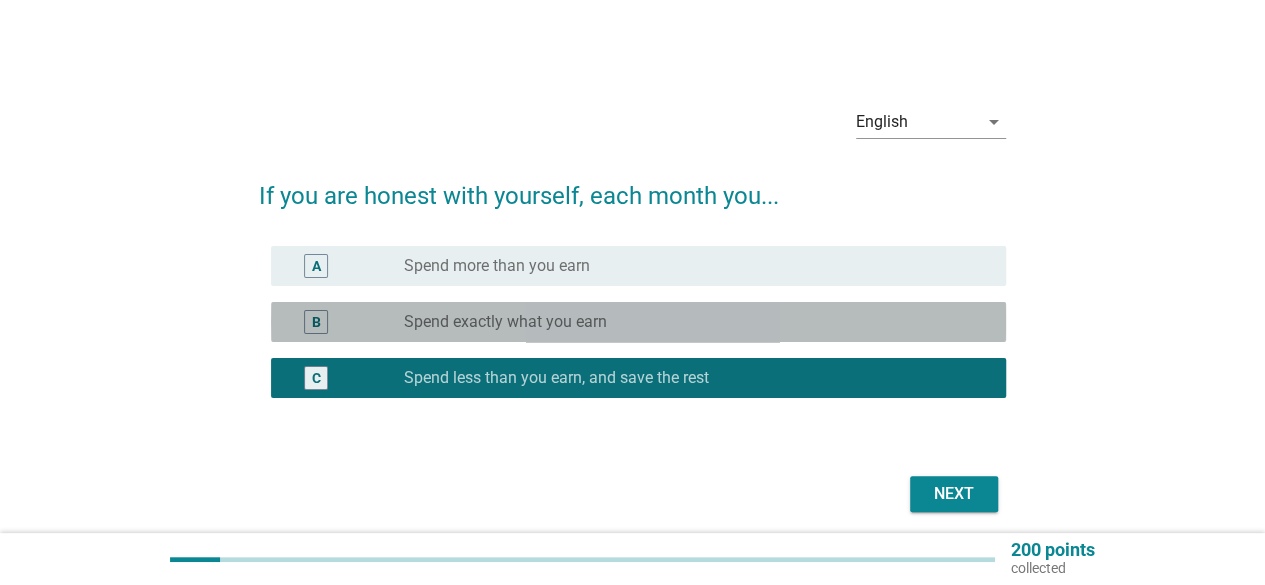 click on "B" at bounding box center [316, 322] 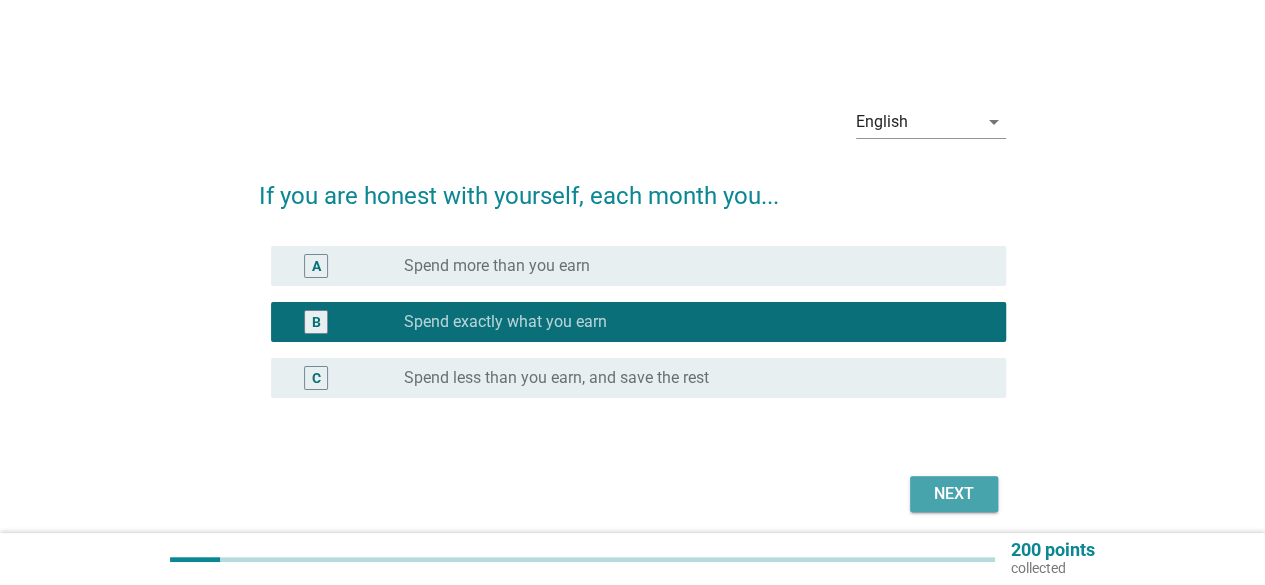 click on "Next" at bounding box center [954, 494] 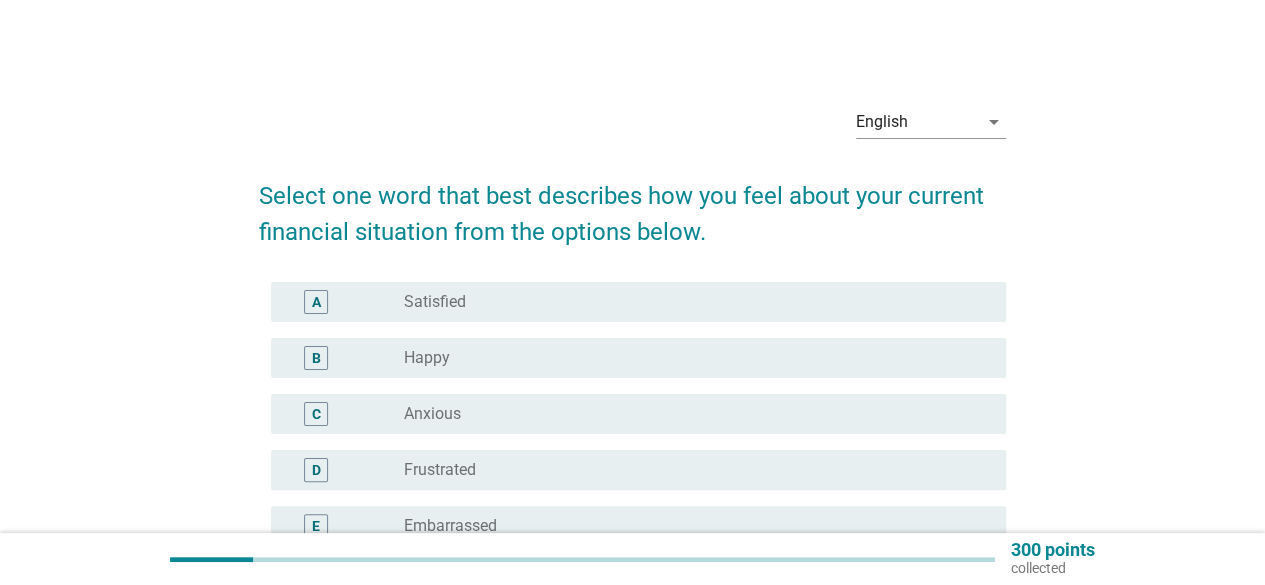 click on "English arrow_drop_down   Select one word that best describes how you feel about your current financial situation from the options below.     A     radio_button_unchecked Satisfied   B     radio_button_unchecked Happy   C     radio_button_unchecked Anxious   D     radio_button_unchecked Frustrated   E     radio_button_unchecked Embarrassed   F     radio_button_unchecked Neutral/No comment     Next" at bounding box center [632, 406] 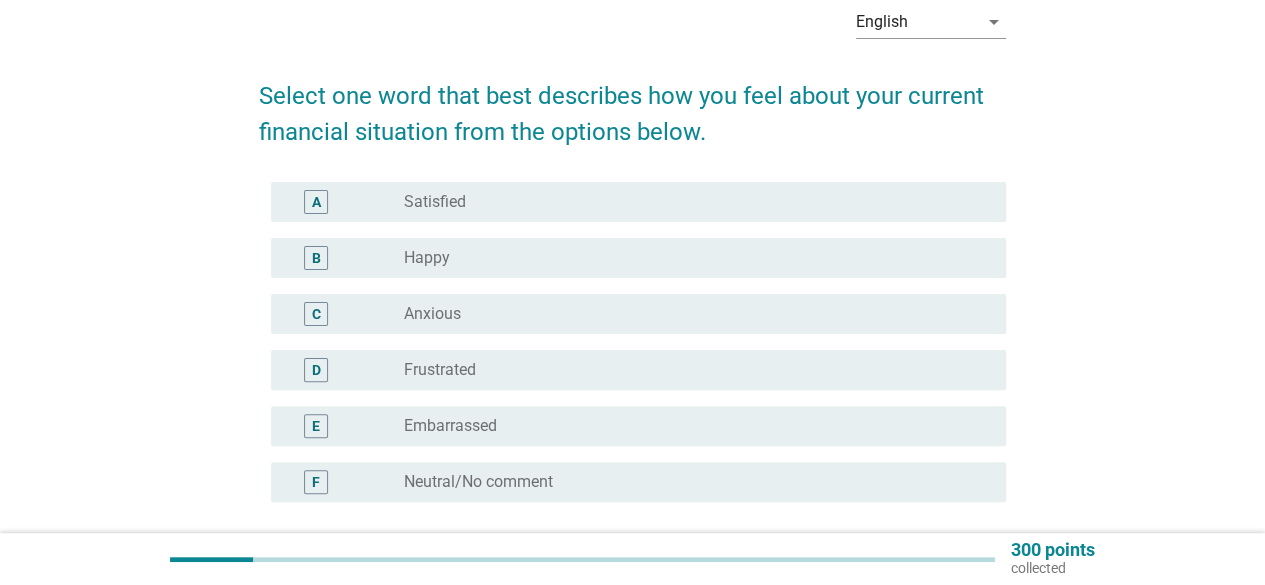 click on "Anxious" at bounding box center [432, 314] 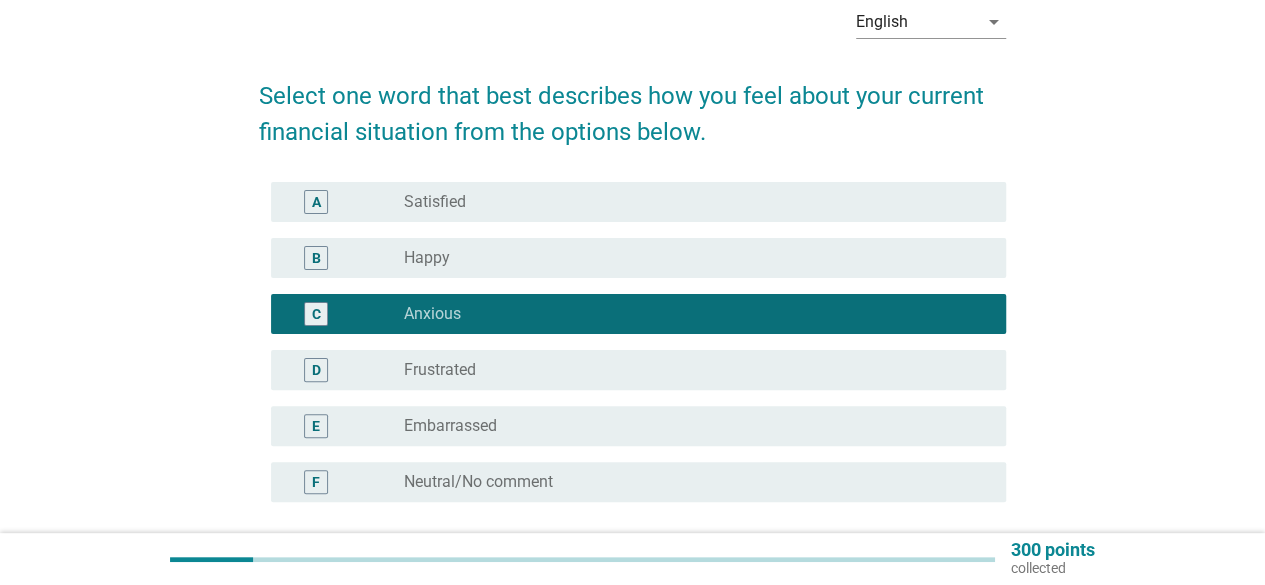 scroll, scrollTop: 200, scrollLeft: 0, axis: vertical 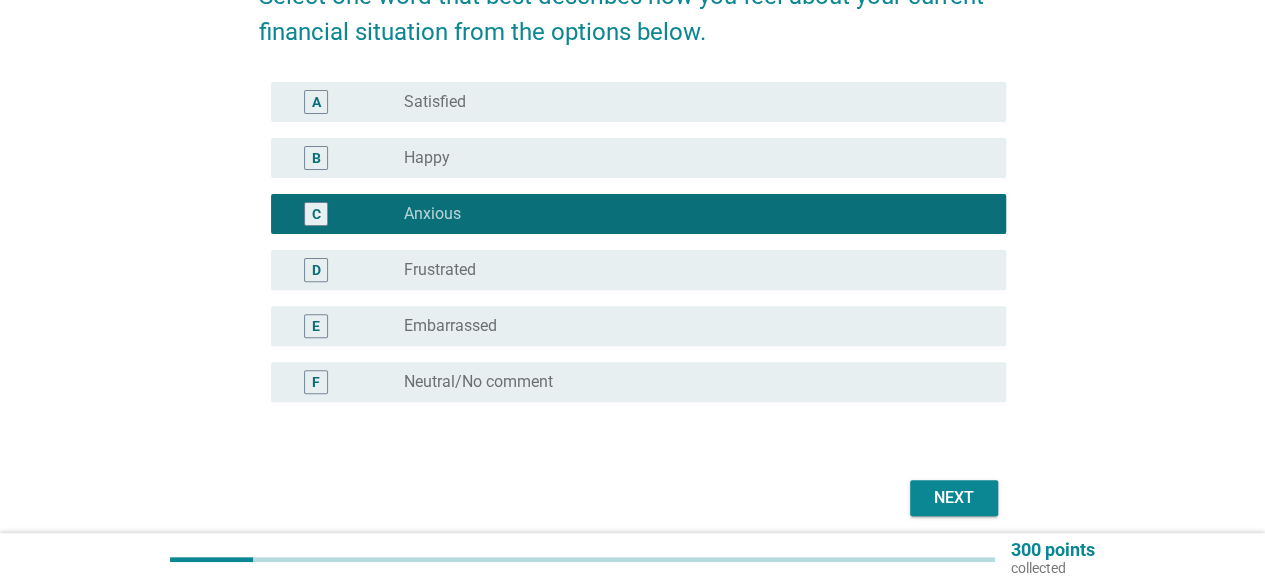 click on "Next" at bounding box center [954, 498] 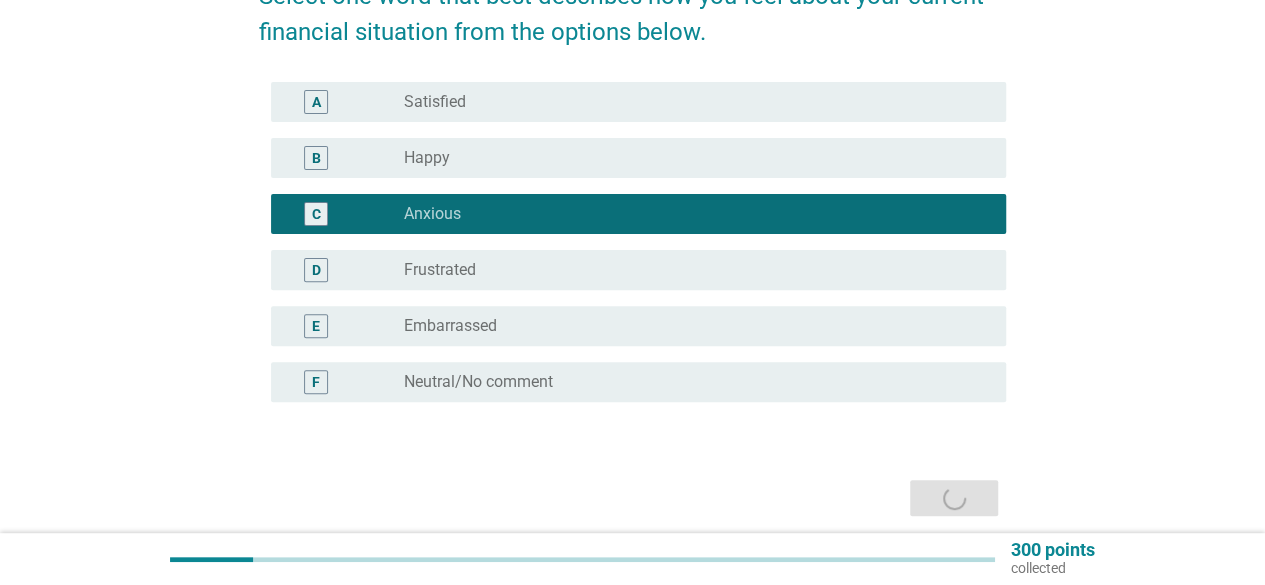 scroll, scrollTop: 0, scrollLeft: 0, axis: both 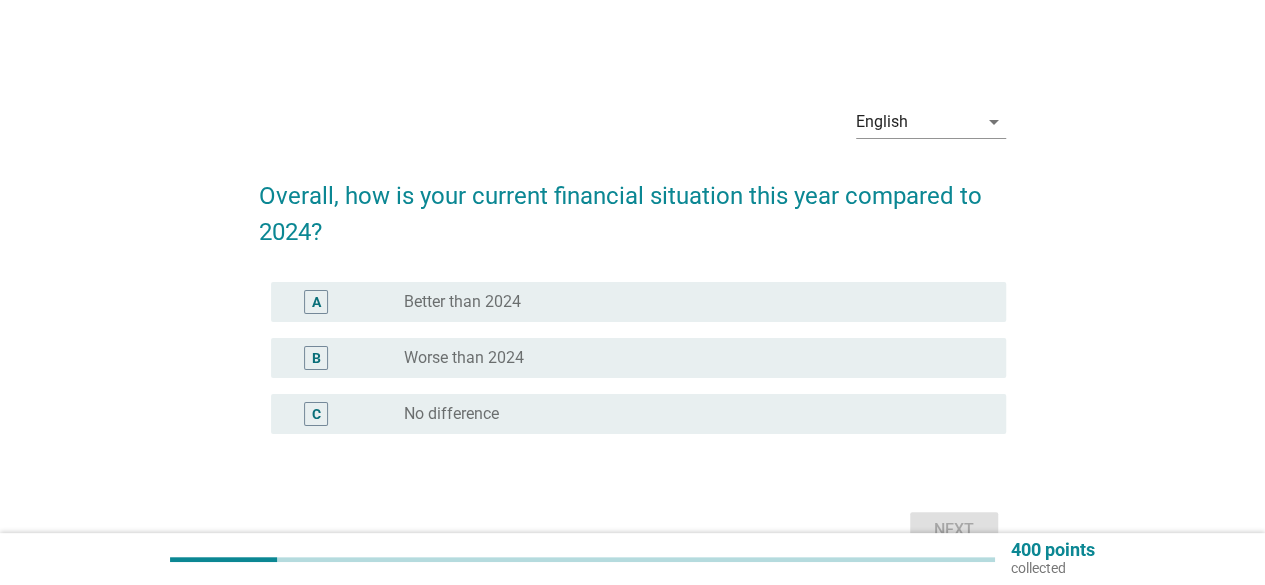 click on "radio_button_unchecked Better than 2024" at bounding box center [689, 302] 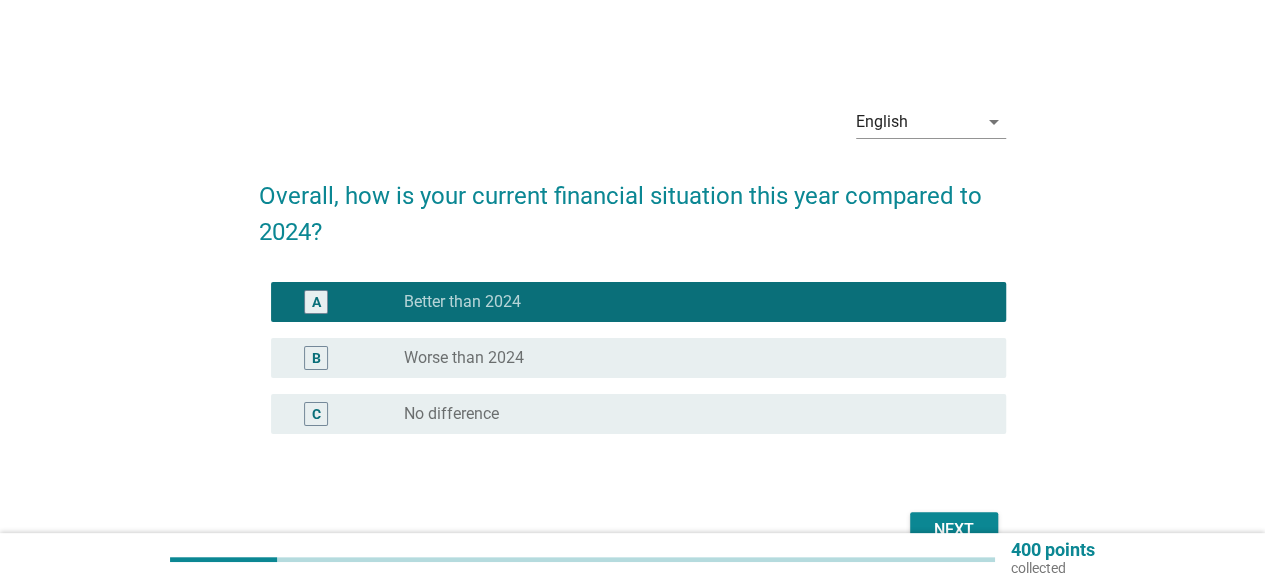 click on "Next" at bounding box center (954, 530) 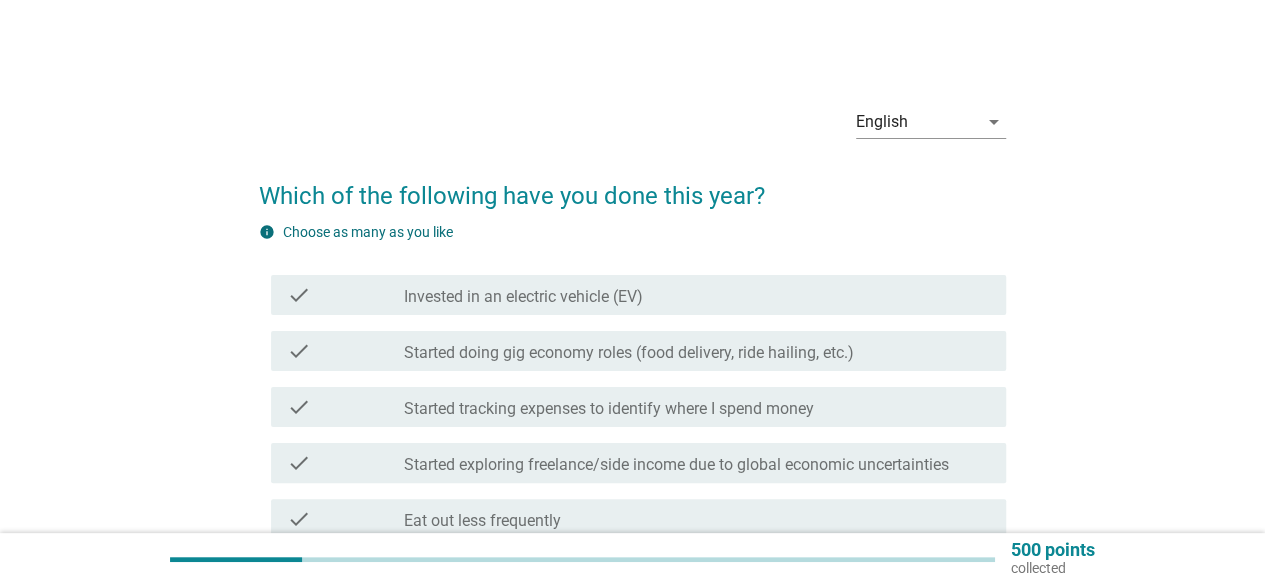 click on "Started tracking expenses to identify where I spend money" at bounding box center [609, 409] 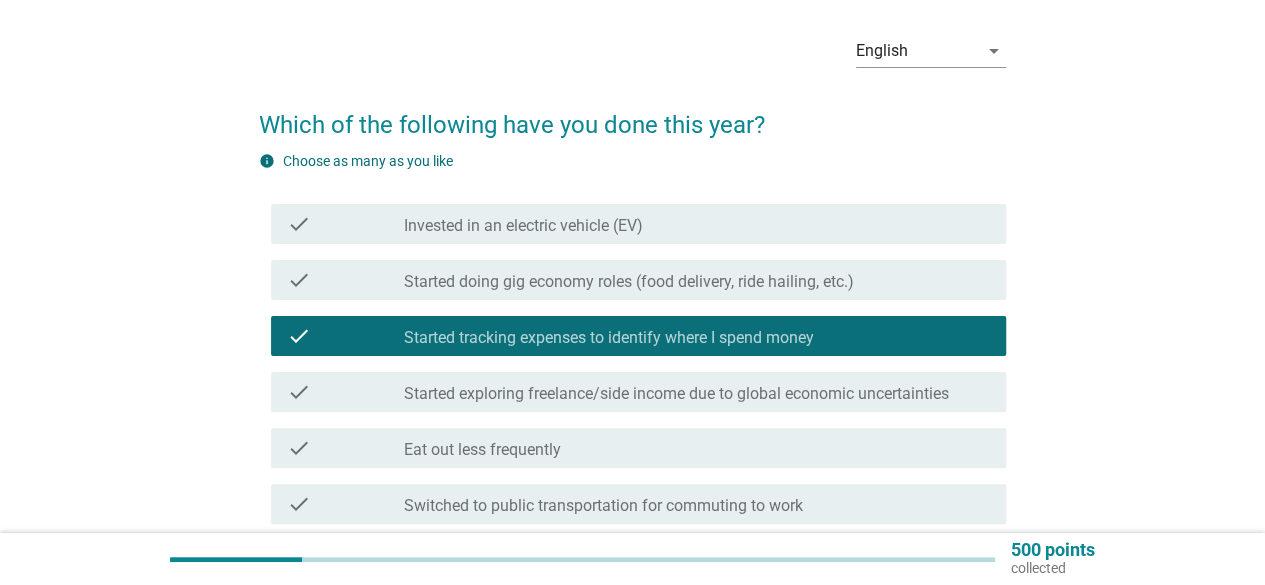 scroll, scrollTop: 100, scrollLeft: 0, axis: vertical 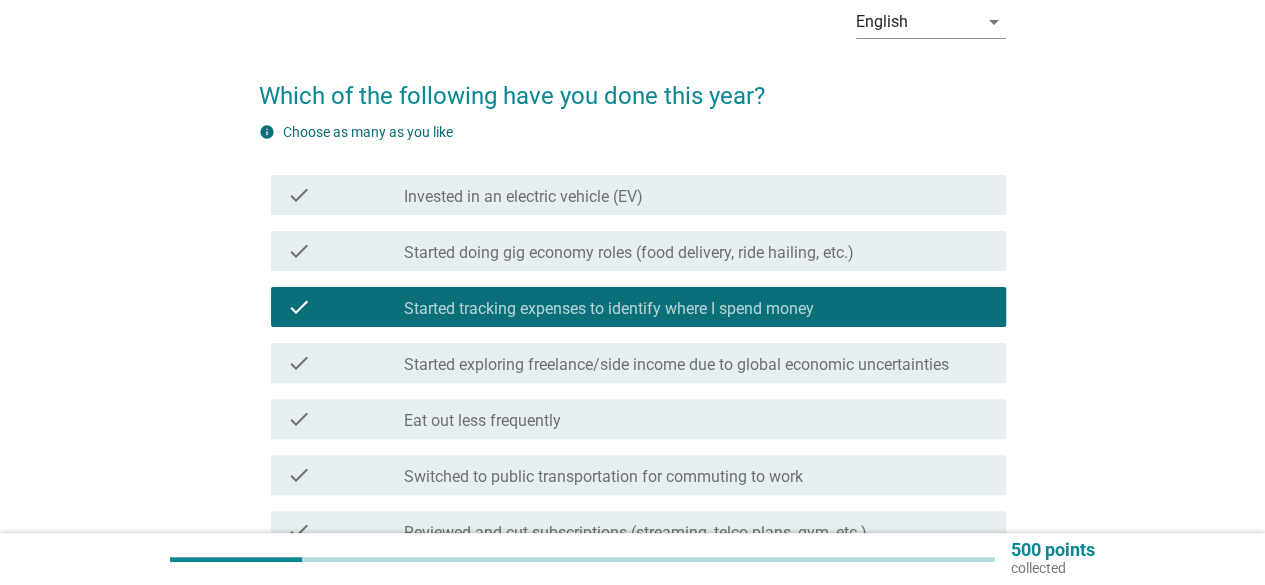 click on "check_box_outline_blank Eat out less frequently" at bounding box center [697, 419] 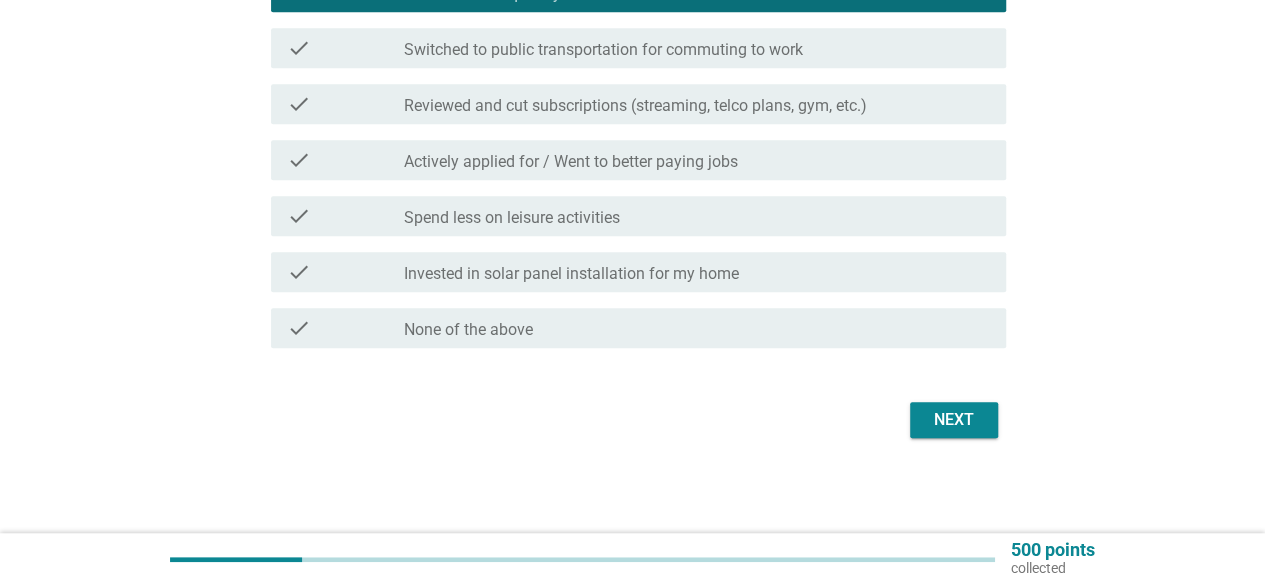 scroll, scrollTop: 528, scrollLeft: 0, axis: vertical 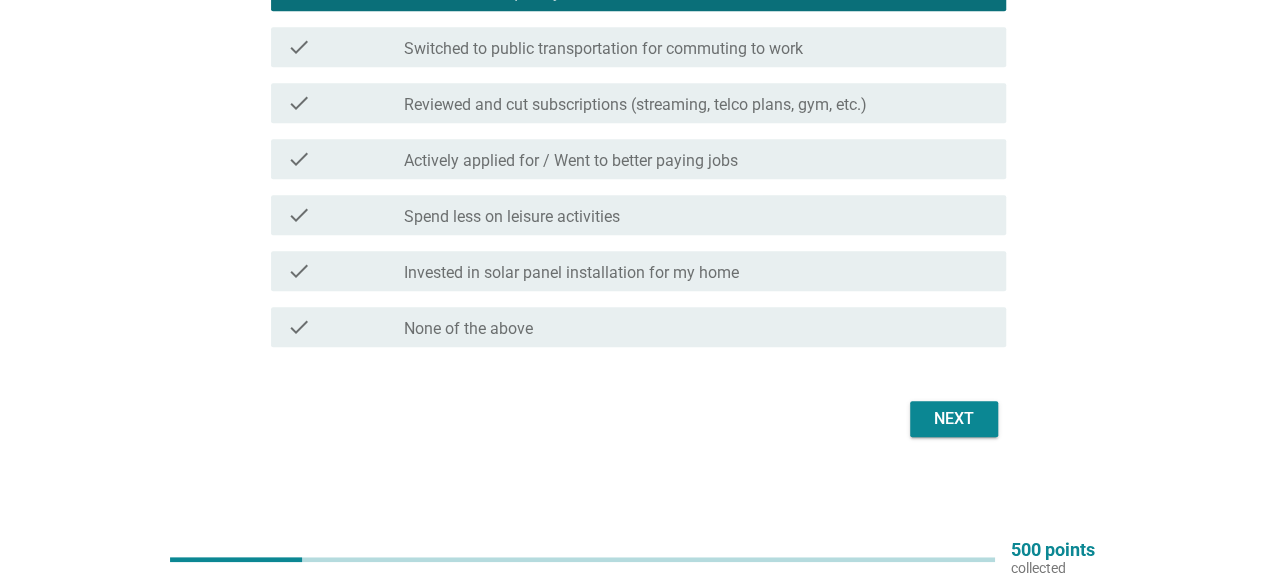 click on "Next" at bounding box center [954, 419] 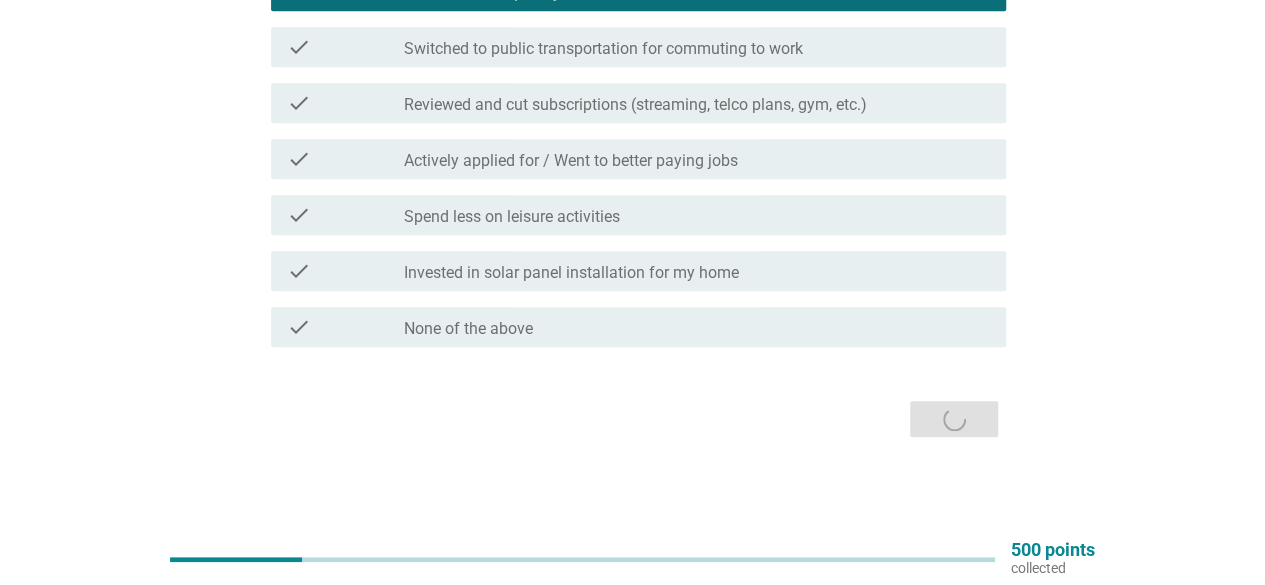 scroll, scrollTop: 0, scrollLeft: 0, axis: both 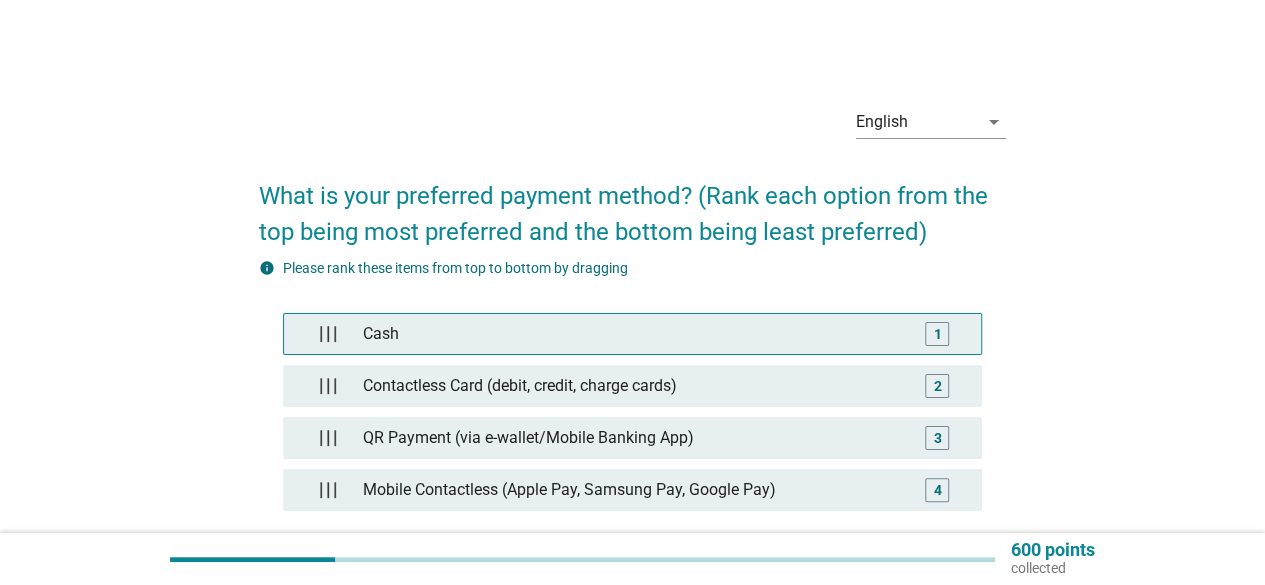 click on "Cash" at bounding box center (632, 334) 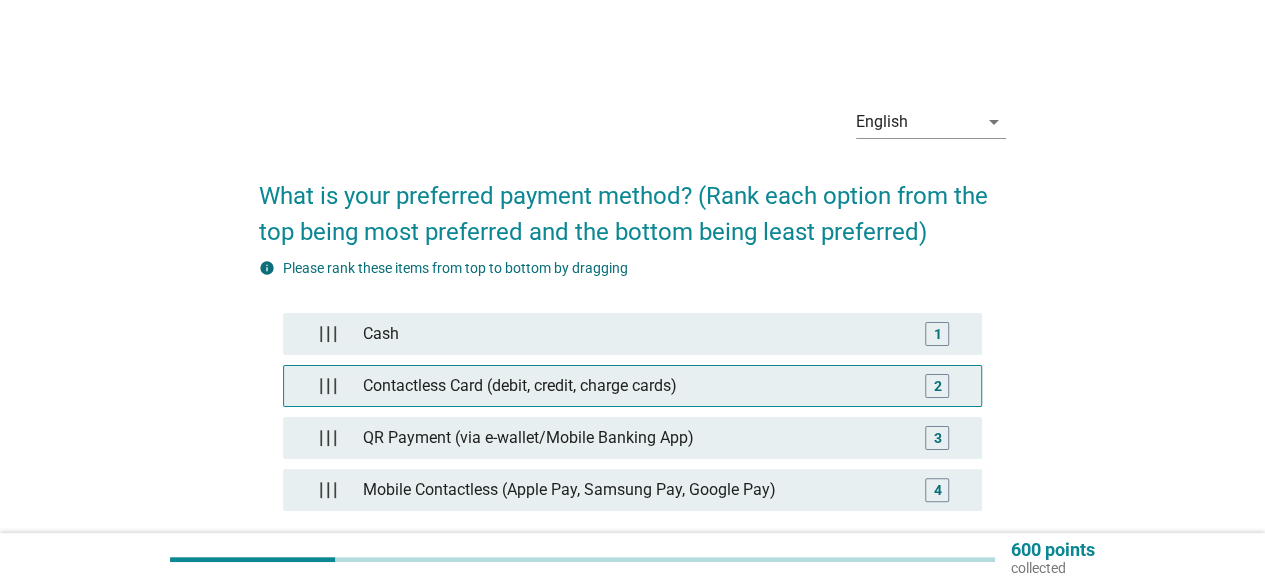 click on "Contactless Card (debit, credit, charge cards)" at bounding box center (632, 386) 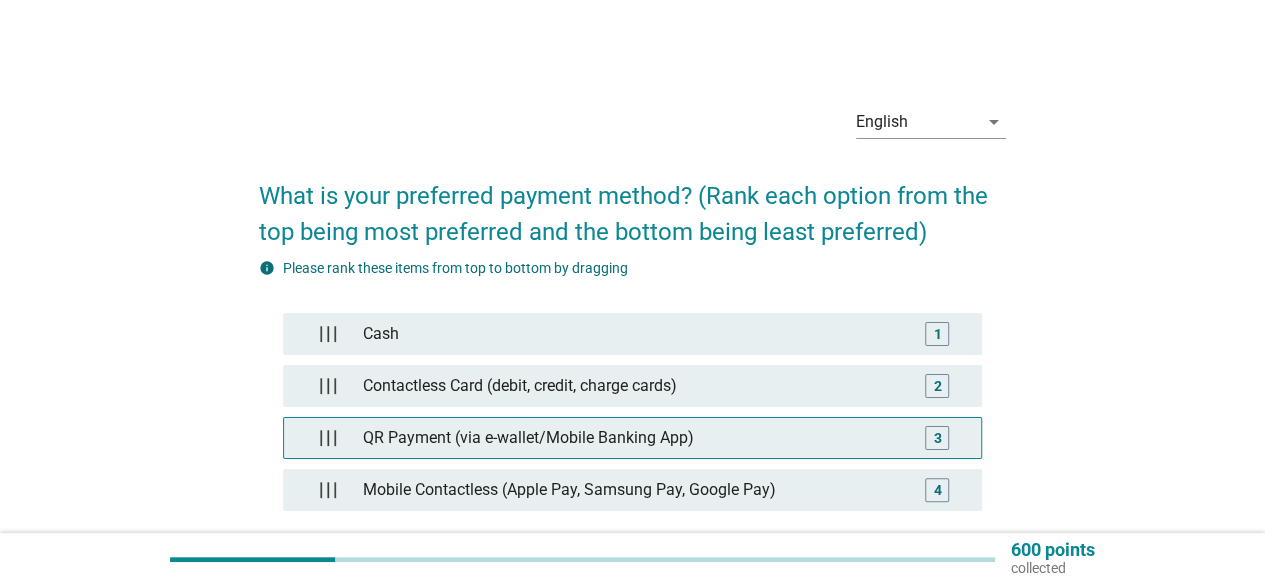 type 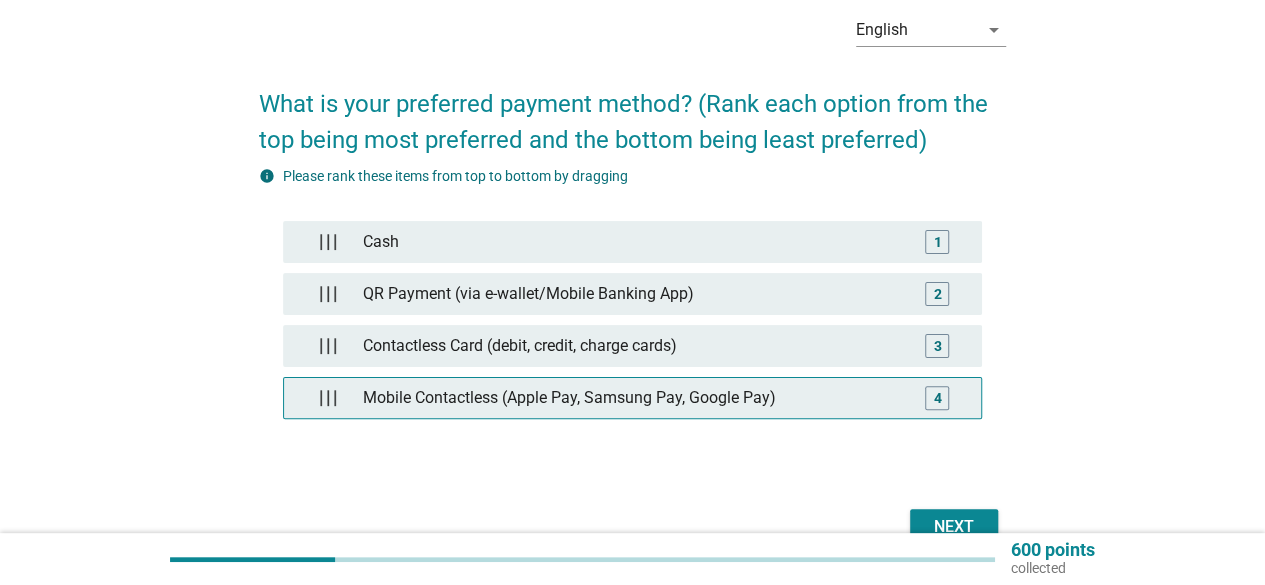 scroll, scrollTop: 197, scrollLeft: 0, axis: vertical 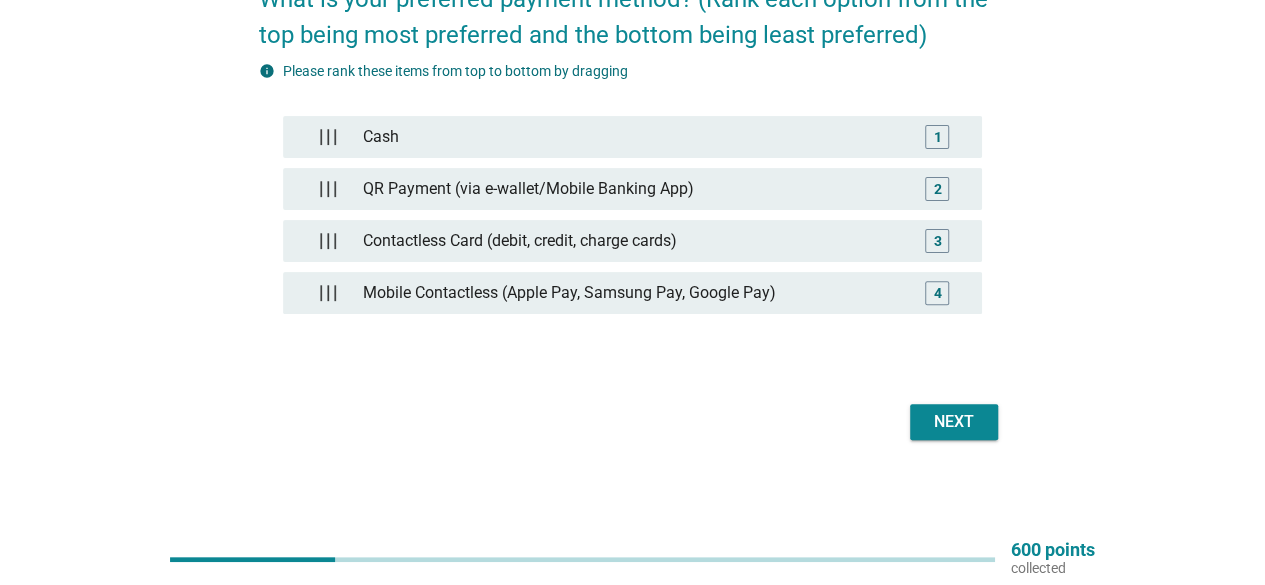 click on "Next" at bounding box center [954, 422] 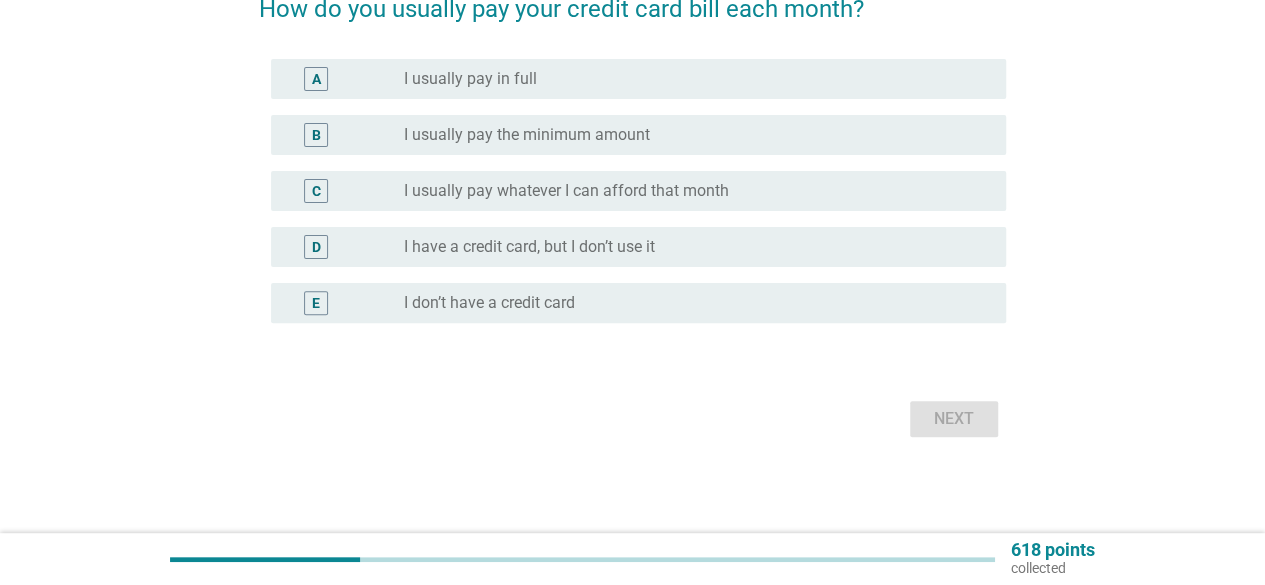 scroll, scrollTop: 0, scrollLeft: 0, axis: both 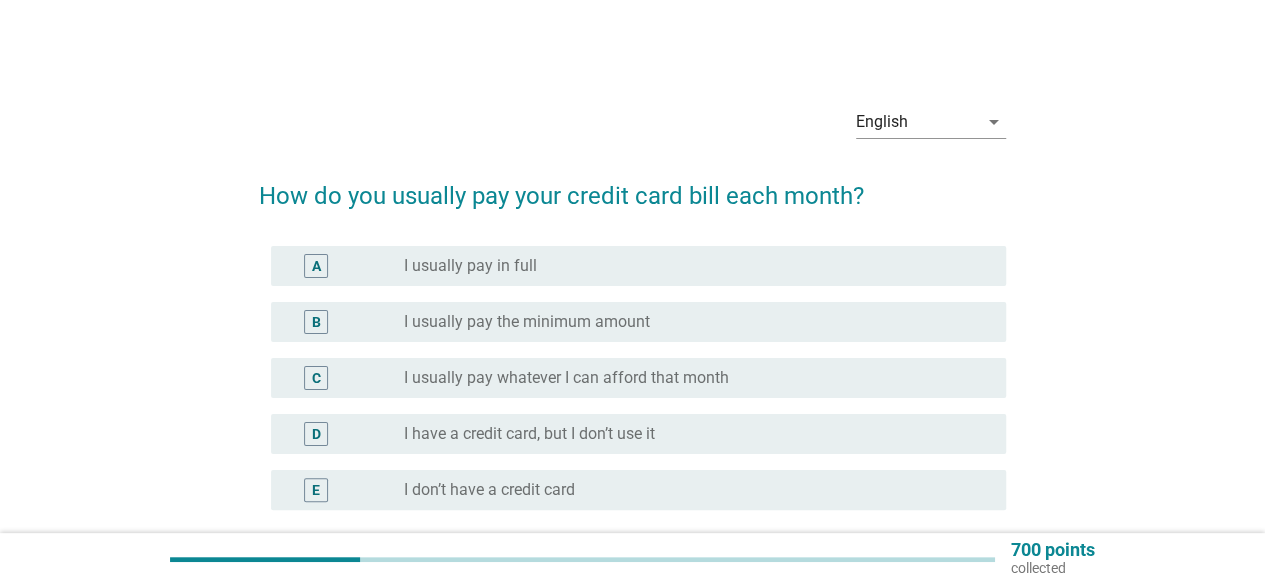 click on "E     radio_button_unchecked I don’t have a credit card" at bounding box center [638, 490] 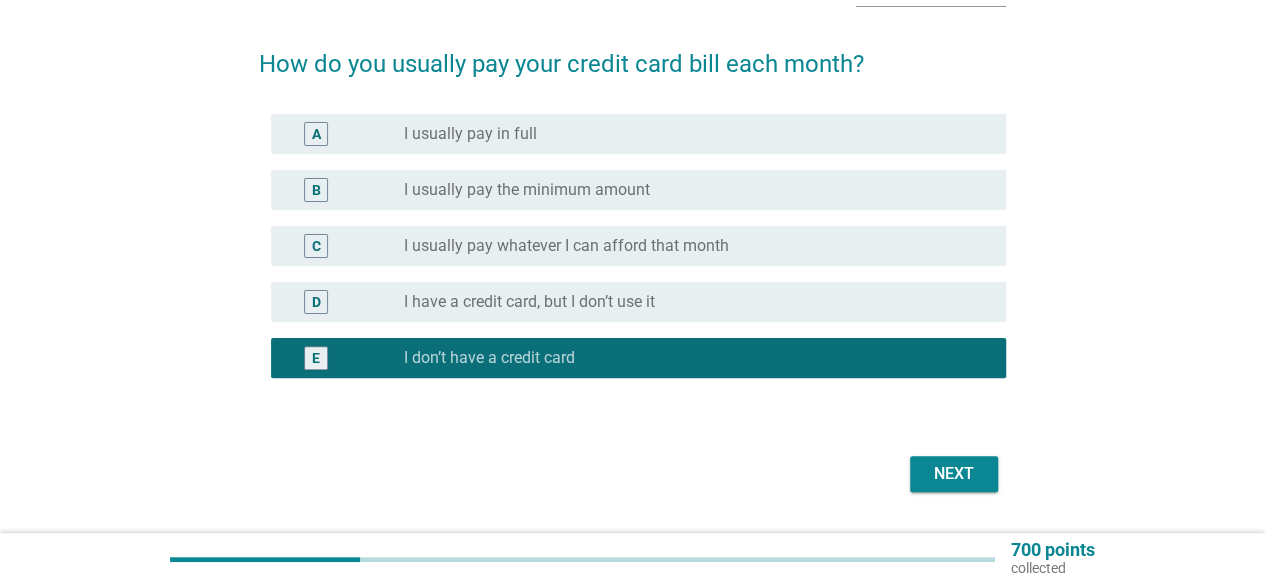 scroll, scrollTop: 186, scrollLeft: 0, axis: vertical 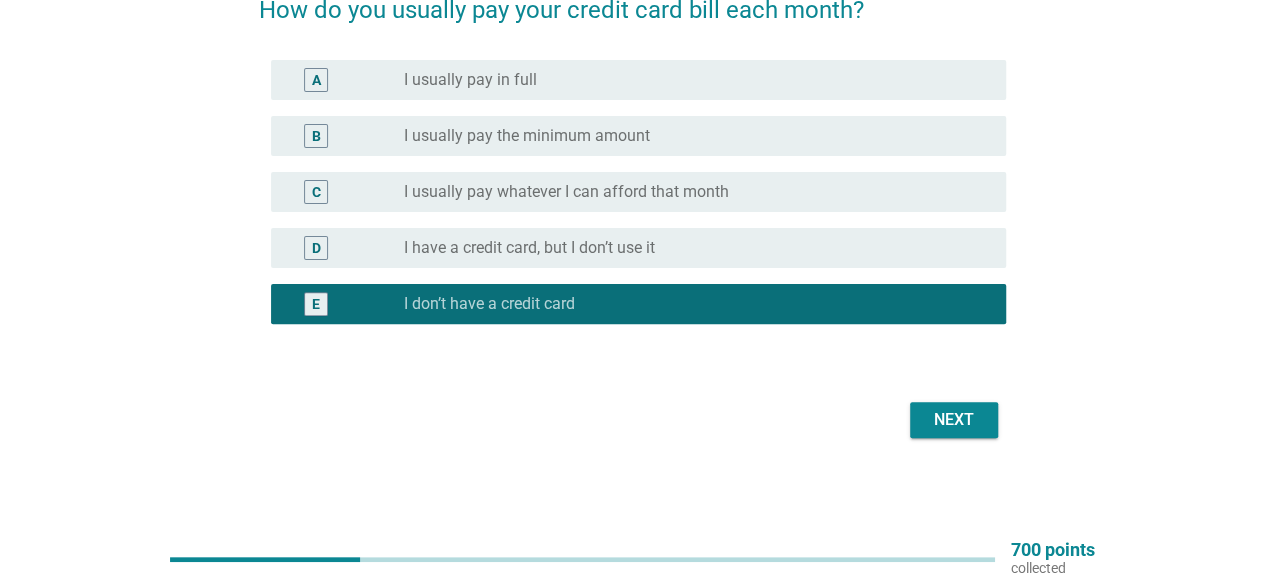 click on "Next" at bounding box center (954, 420) 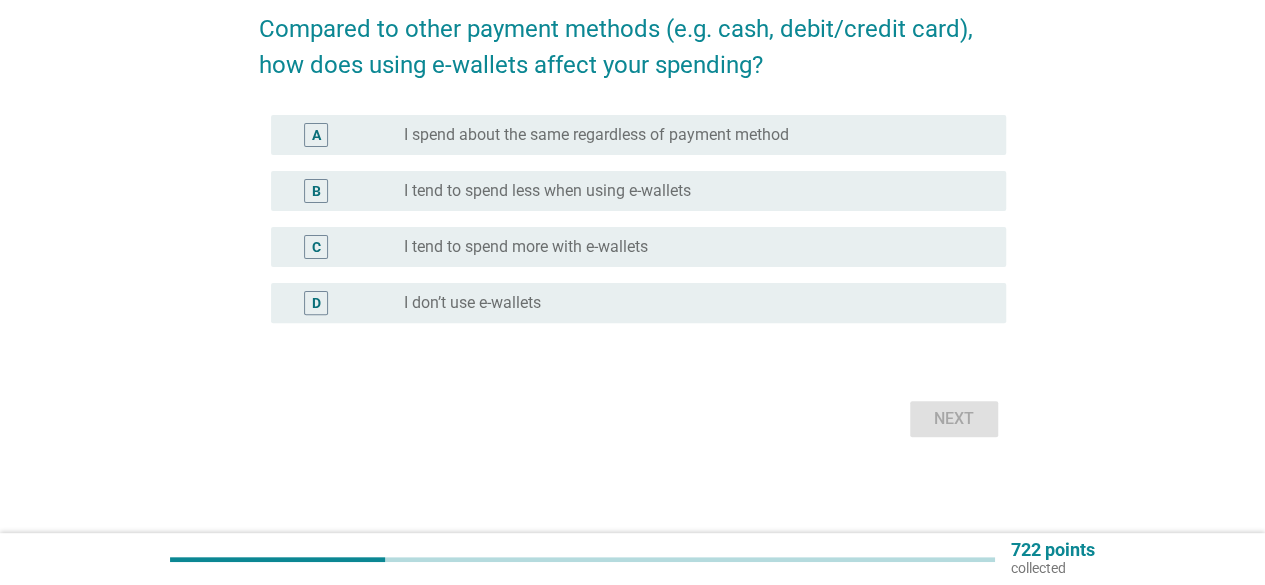 scroll, scrollTop: 0, scrollLeft: 0, axis: both 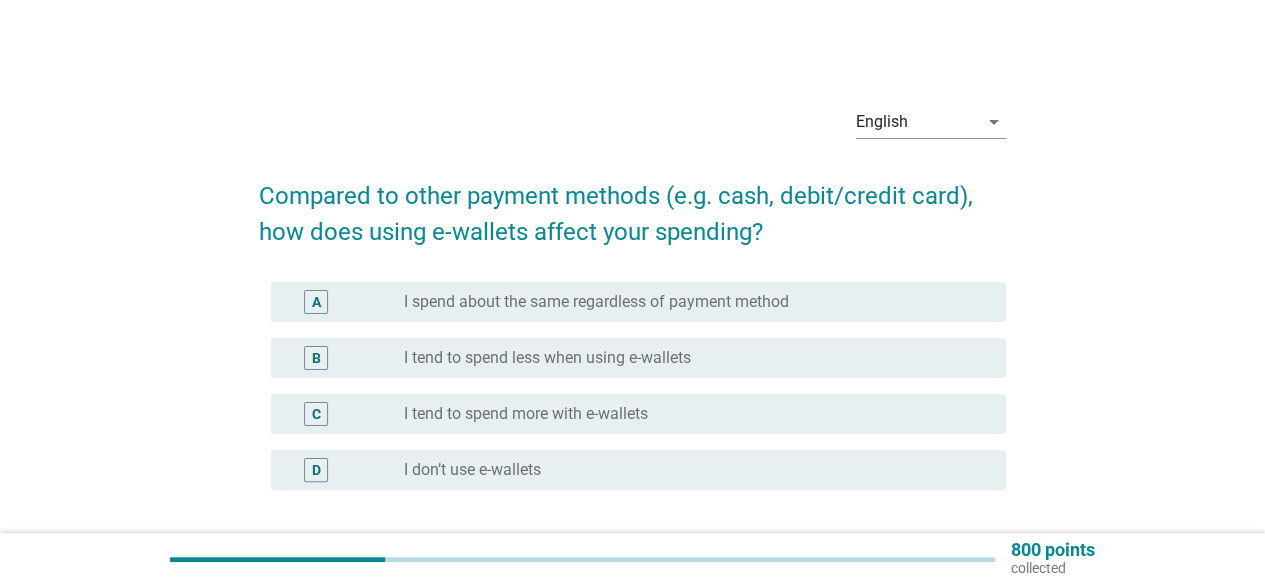 click on "I spend about the same regardless of payment method" at bounding box center (596, 302) 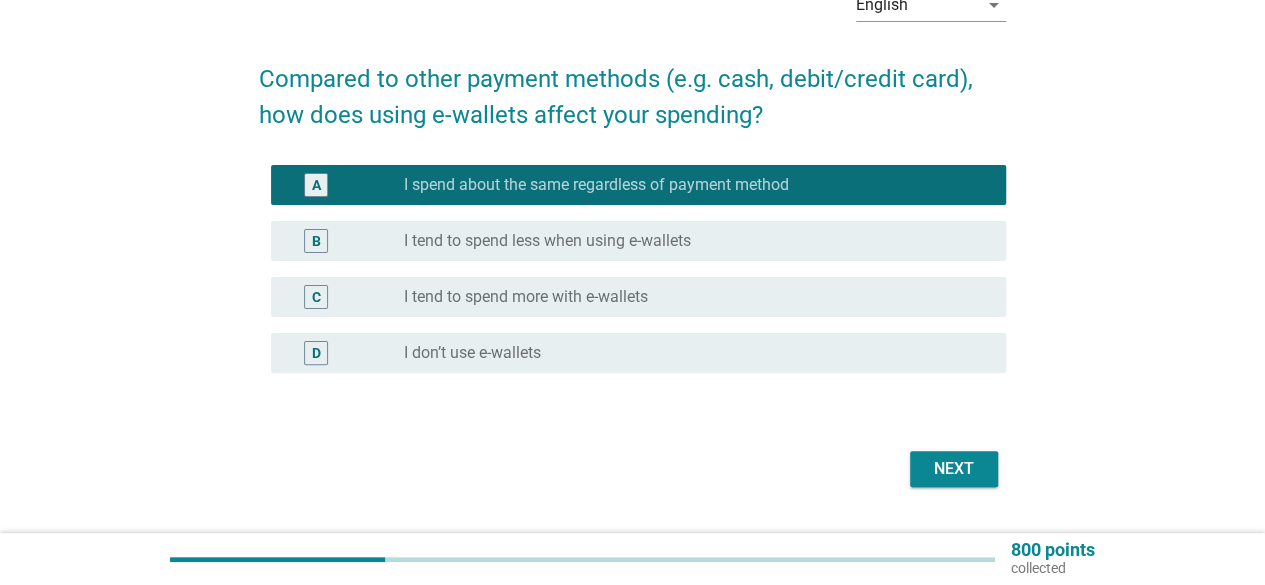 scroll, scrollTop: 166, scrollLeft: 0, axis: vertical 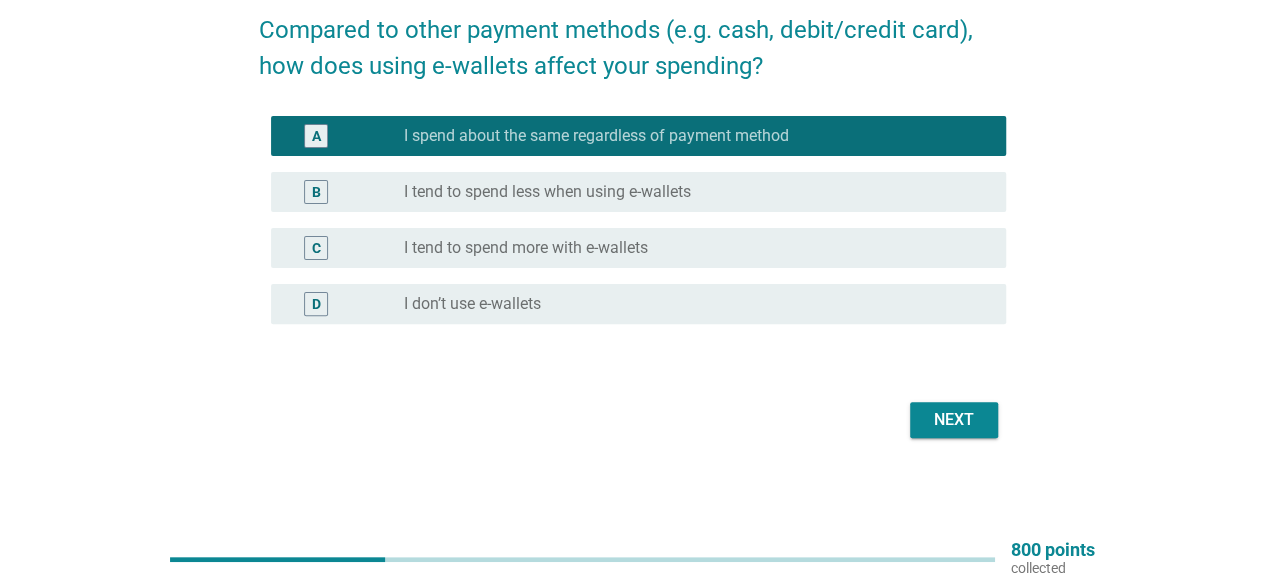 click on "Next" at bounding box center (954, 420) 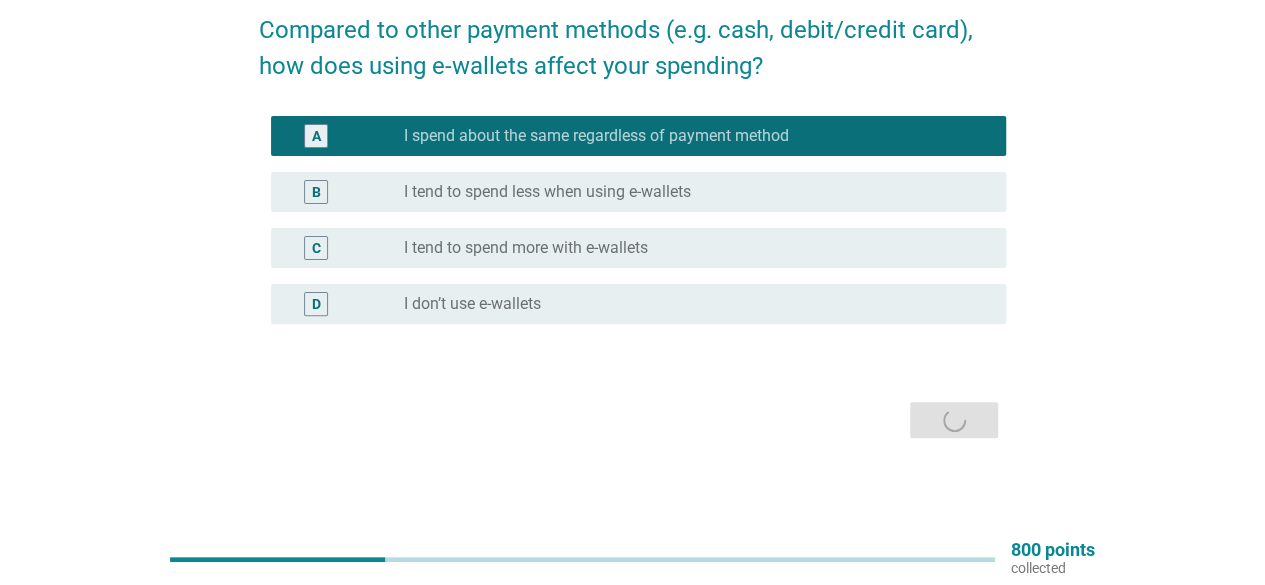 scroll, scrollTop: 0, scrollLeft: 0, axis: both 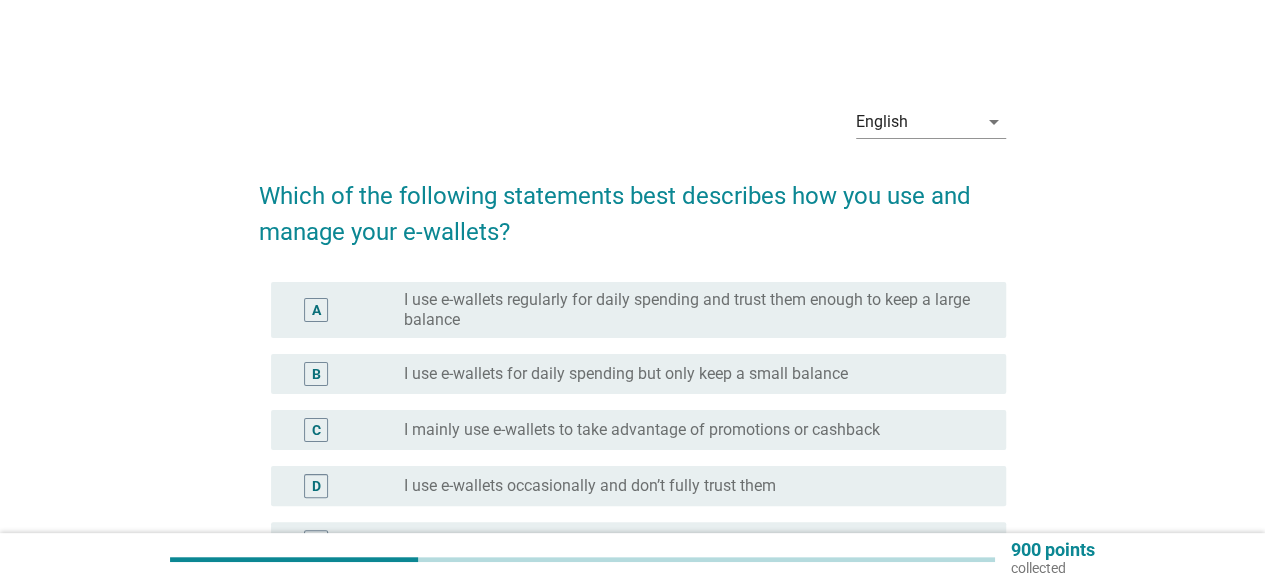 click on "I use e-wallets for daily spending but only keep a small balance" at bounding box center (626, 374) 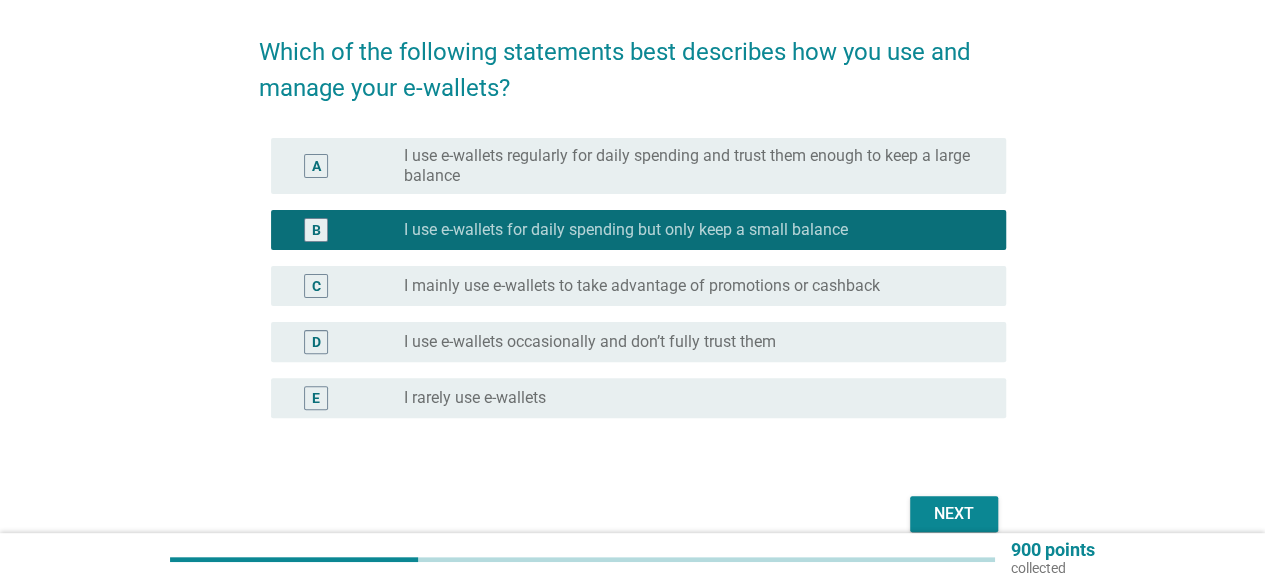 scroll, scrollTop: 238, scrollLeft: 0, axis: vertical 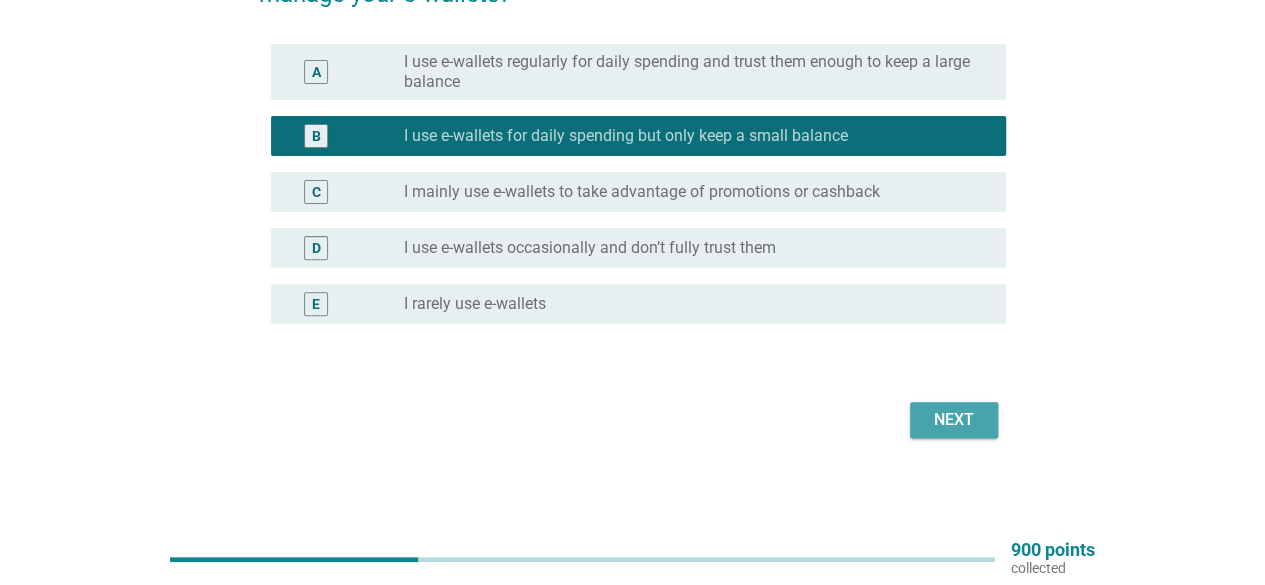 click on "Next" at bounding box center (954, 420) 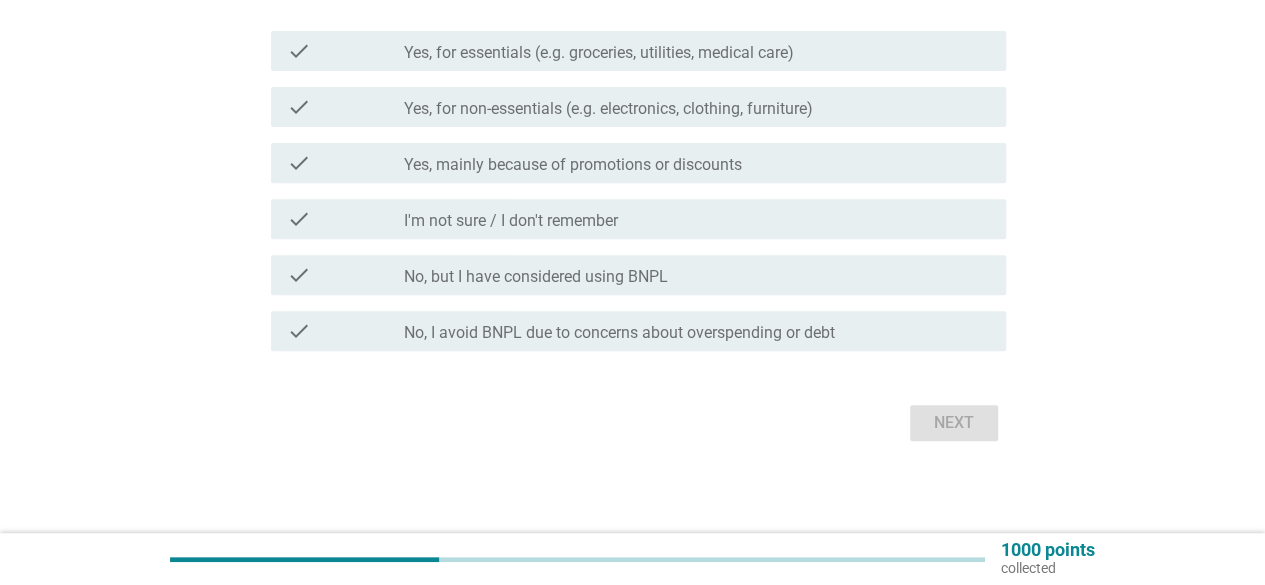 scroll, scrollTop: 320, scrollLeft: 0, axis: vertical 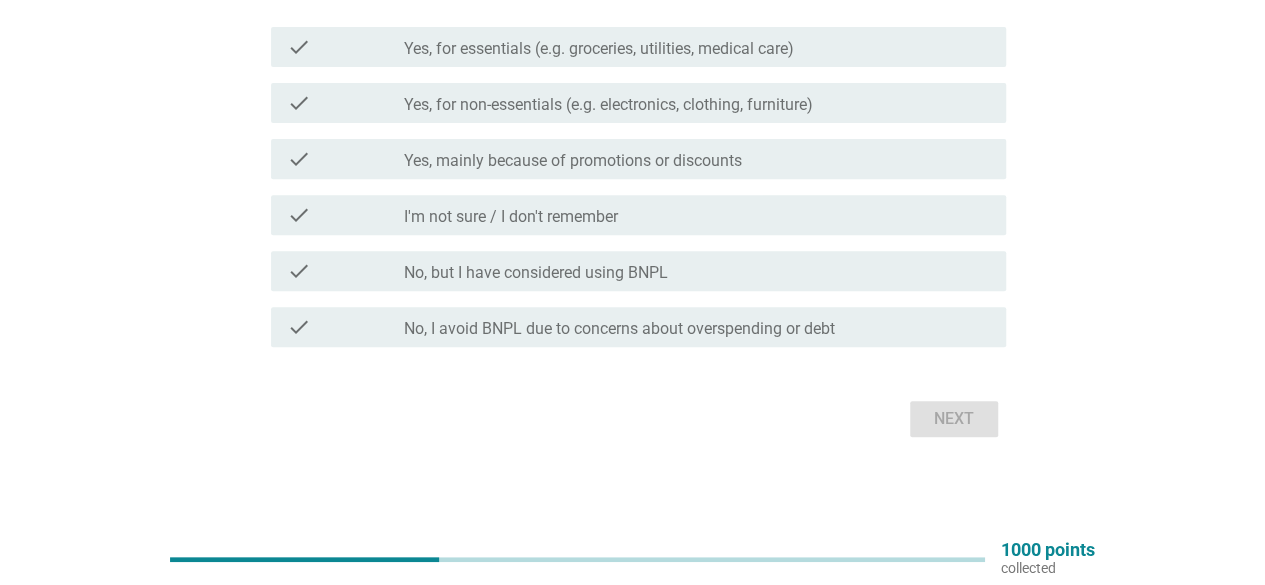click on "No, I avoid BNPL due to concerns about overspending or debt" at bounding box center [619, 329] 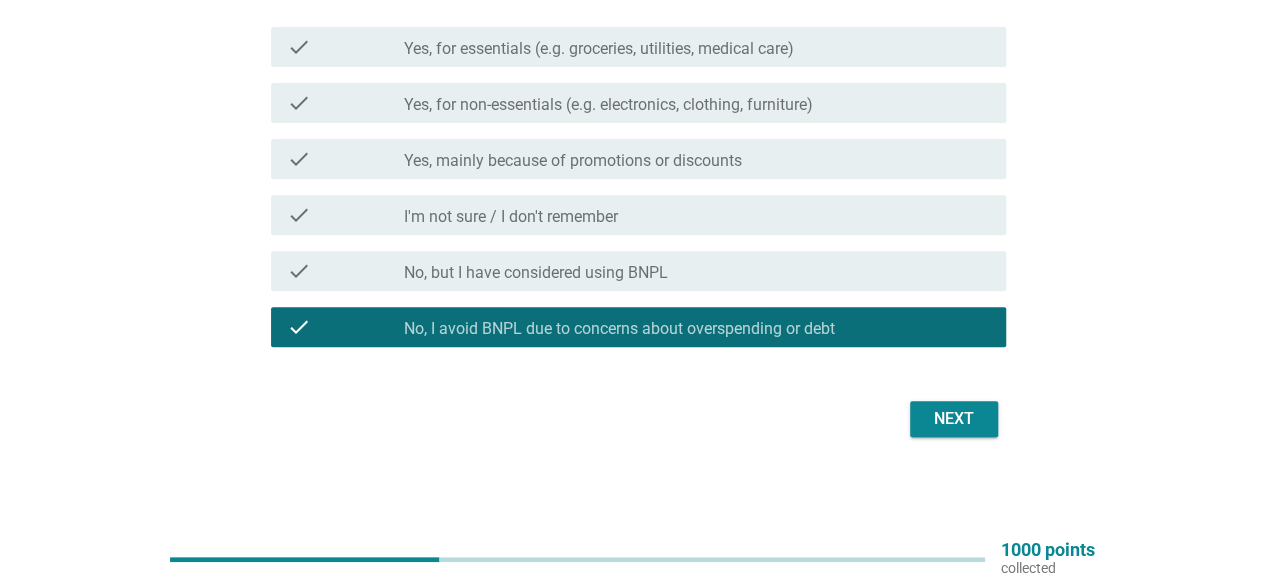 click on "Next" at bounding box center [954, 419] 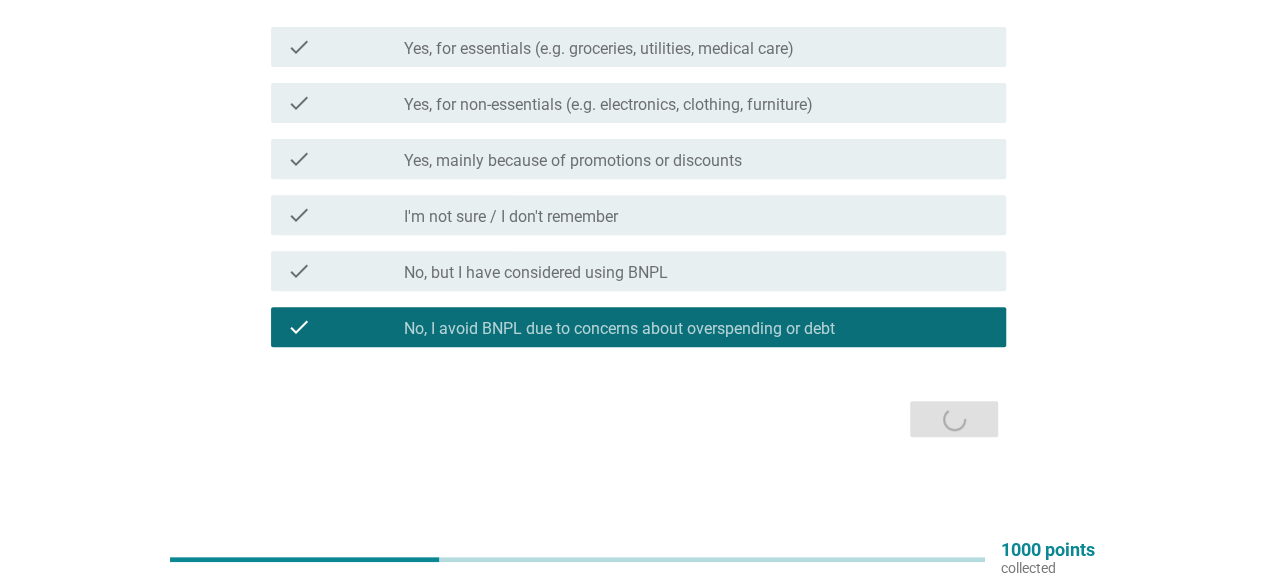 scroll, scrollTop: 0, scrollLeft: 0, axis: both 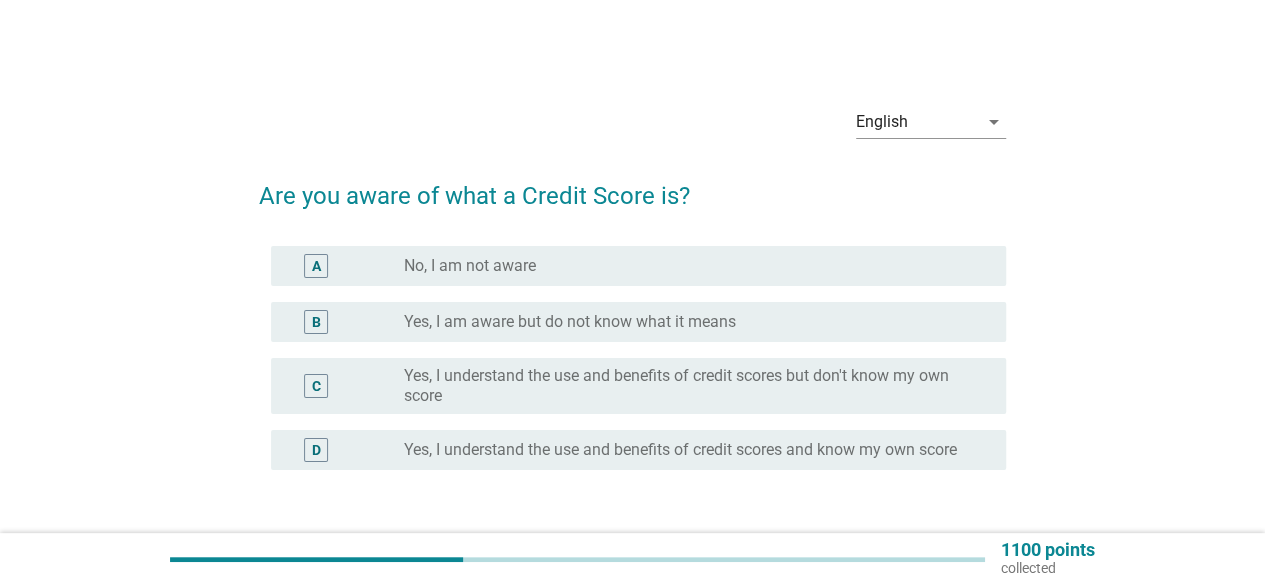 click on "Yes, I am aware but do not know what it means" at bounding box center (570, 322) 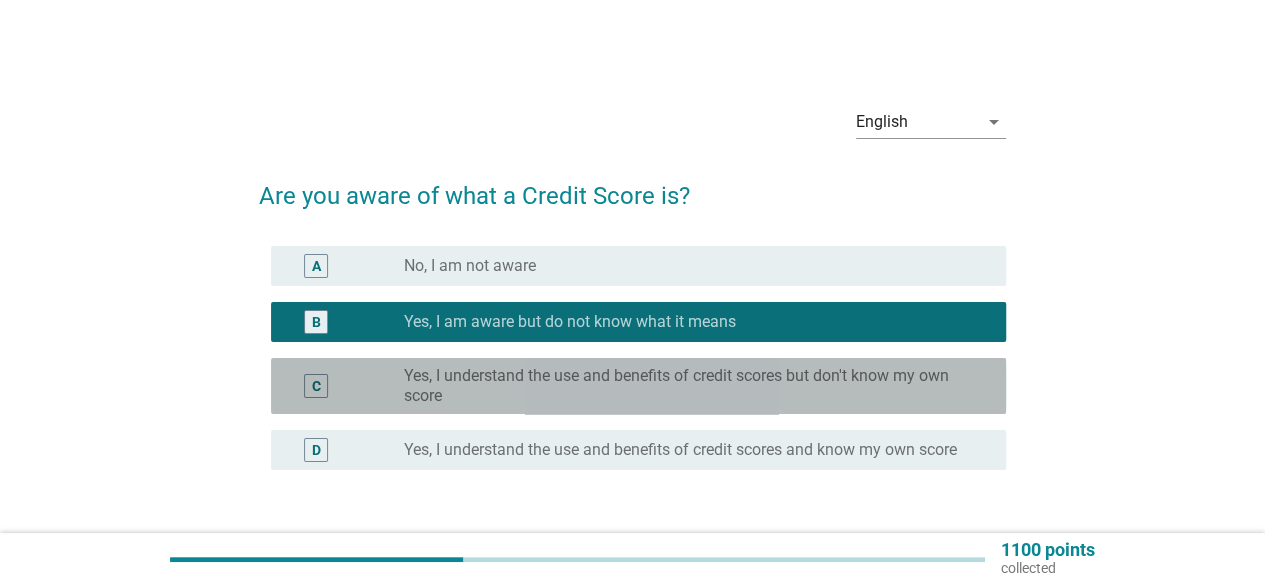 click on "Yes, I understand the use and benefits of credit scores but don't know my own score" at bounding box center (689, 386) 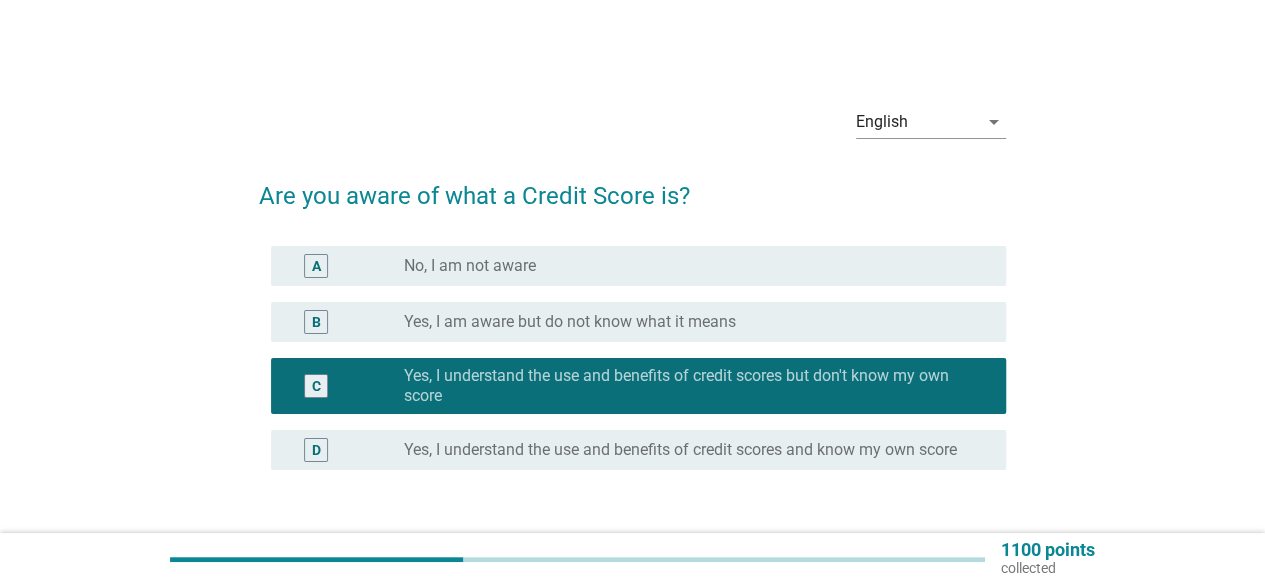 click on "Yes, I understand the use and benefits of credit scores and know my own score" at bounding box center (680, 450) 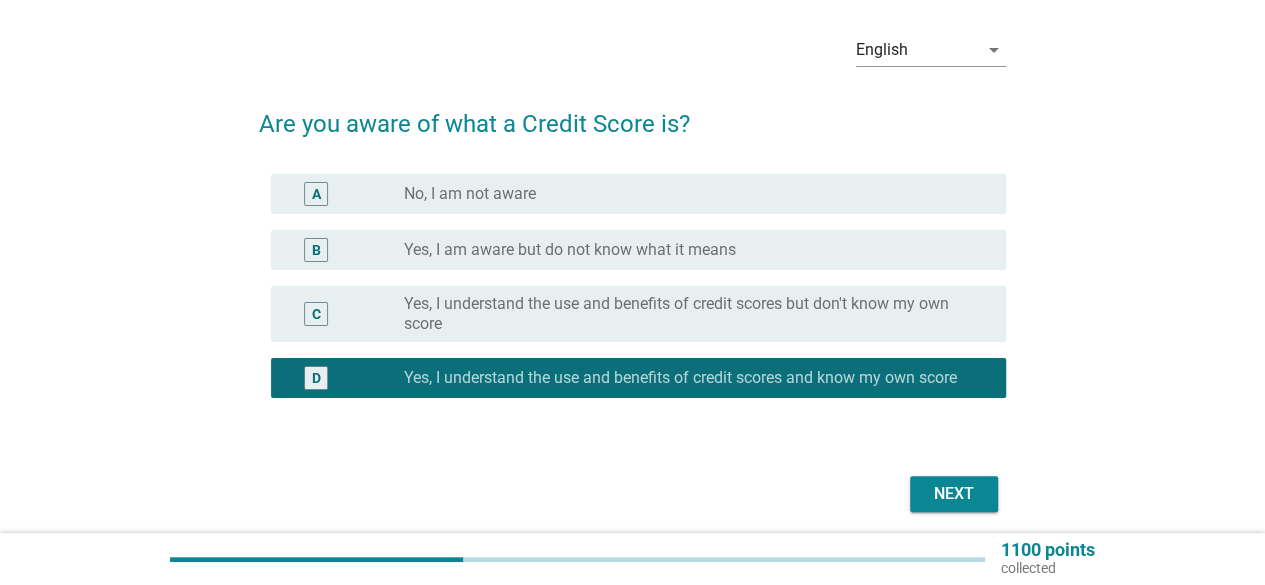 scroll, scrollTop: 146, scrollLeft: 0, axis: vertical 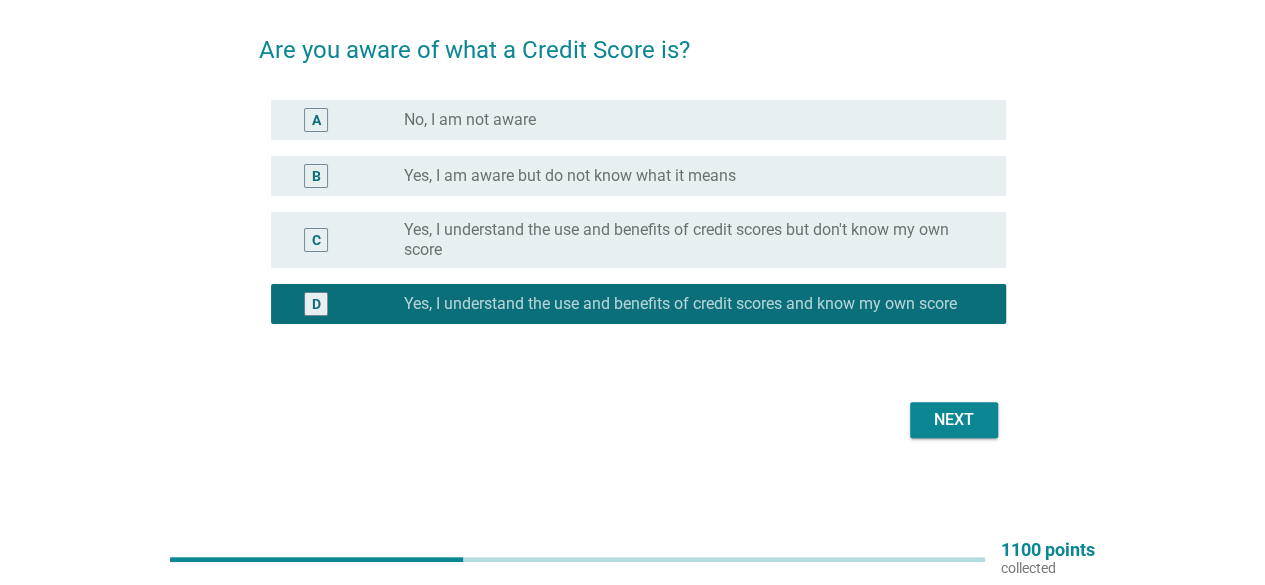 click on "Next" at bounding box center [954, 420] 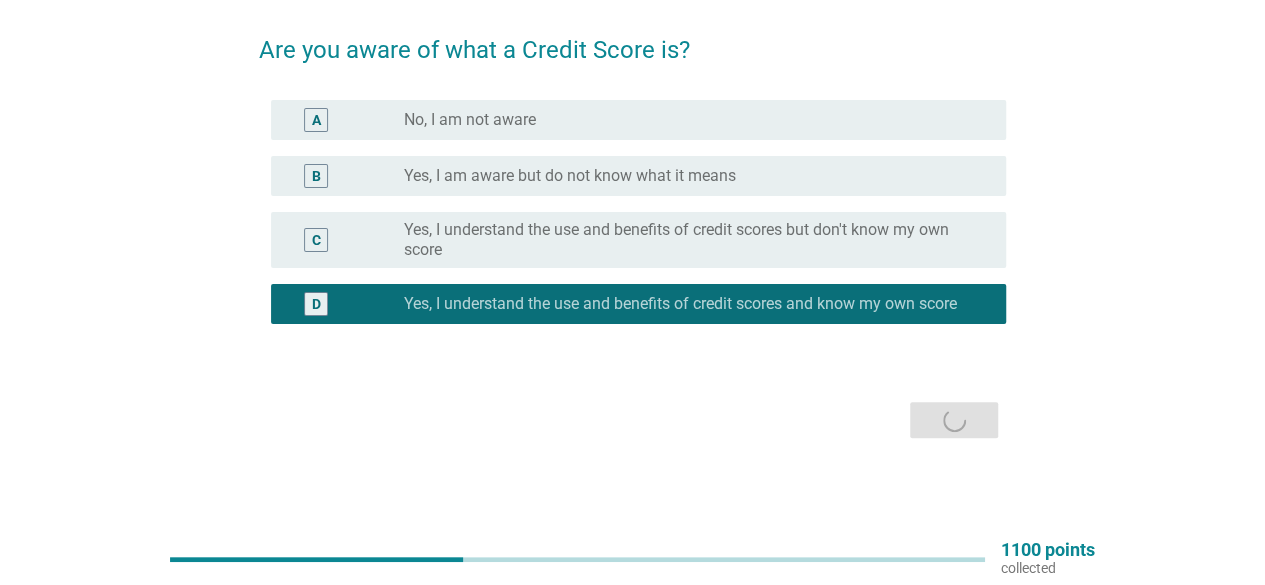 scroll, scrollTop: 0, scrollLeft: 0, axis: both 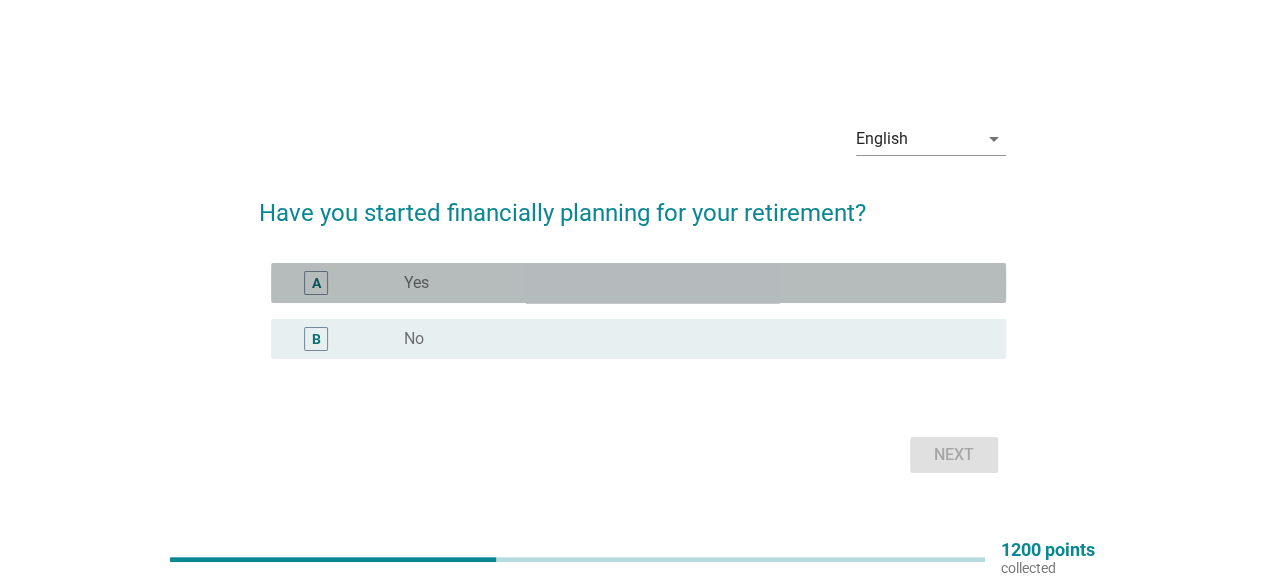 click on "A" at bounding box center (316, 283) 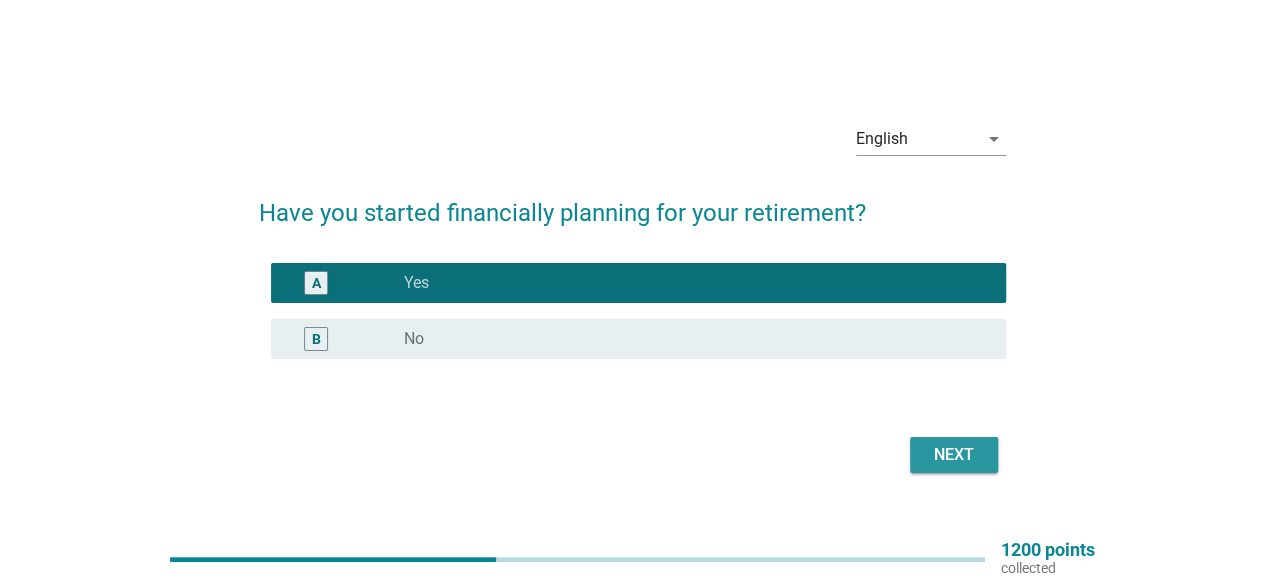 click on "Next" at bounding box center (954, 455) 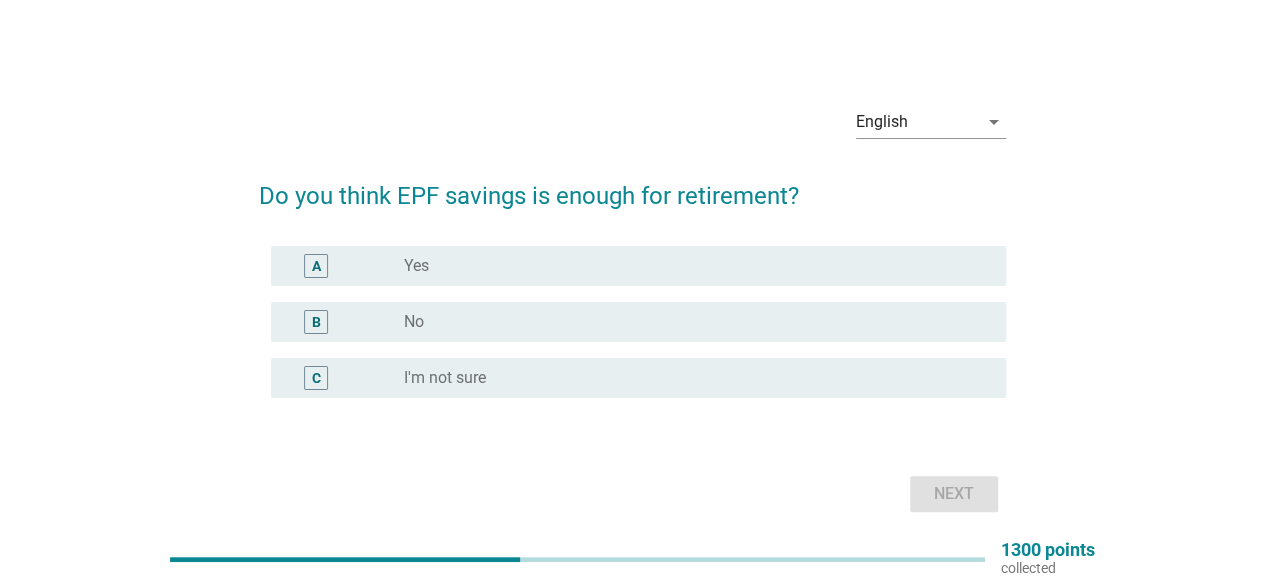 click on "Yes" at bounding box center (416, 266) 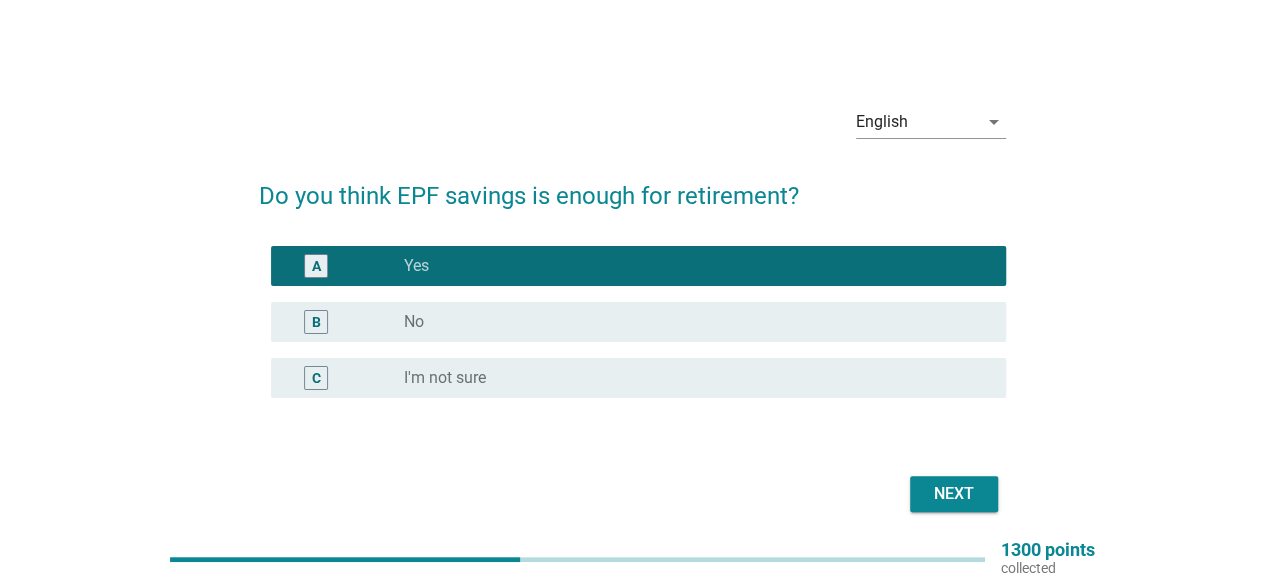 drag, startPoint x: 352, startPoint y: 315, endPoint x: 377, endPoint y: 315, distance: 25 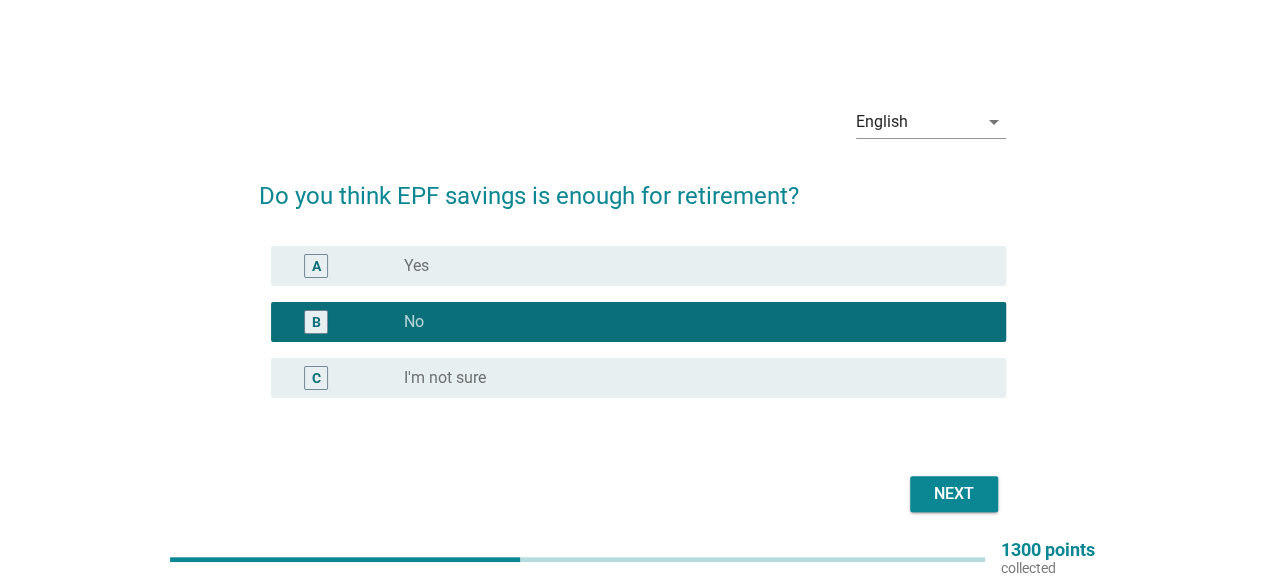 click on "Next" at bounding box center (954, 494) 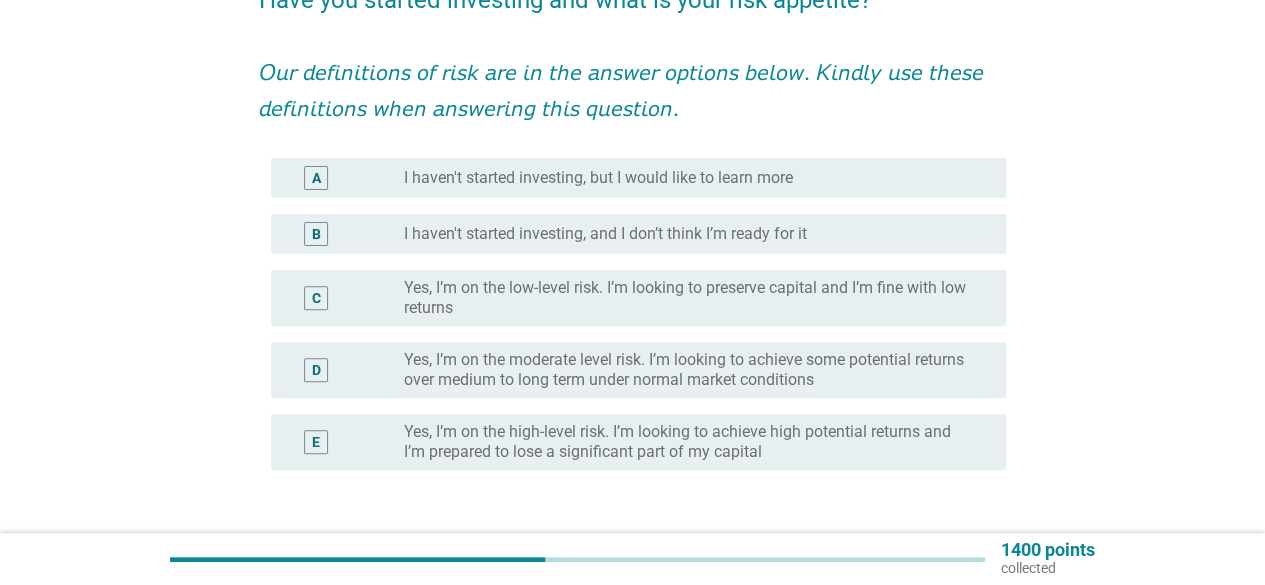 scroll, scrollTop: 200, scrollLeft: 0, axis: vertical 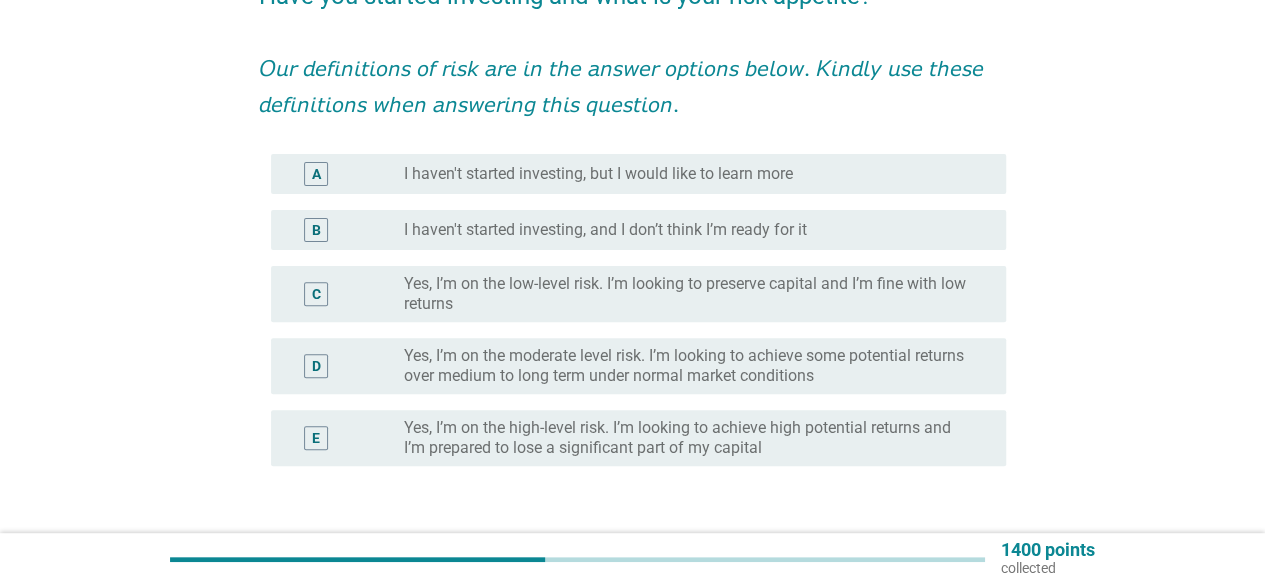 click on "C" at bounding box center (345, 294) 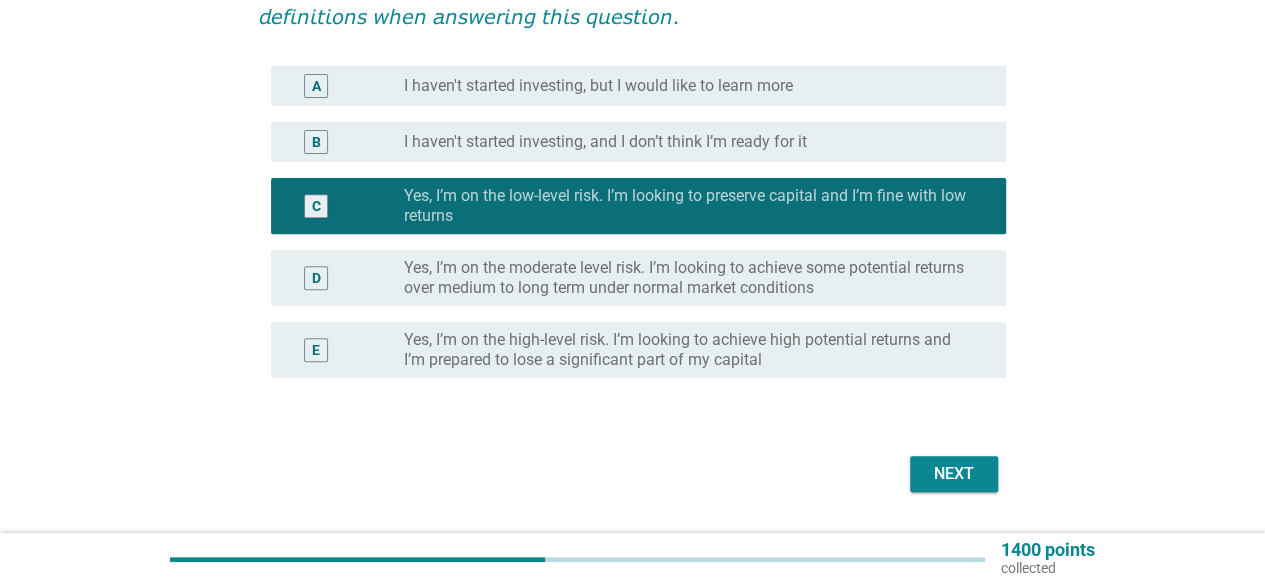 scroll, scrollTop: 342, scrollLeft: 0, axis: vertical 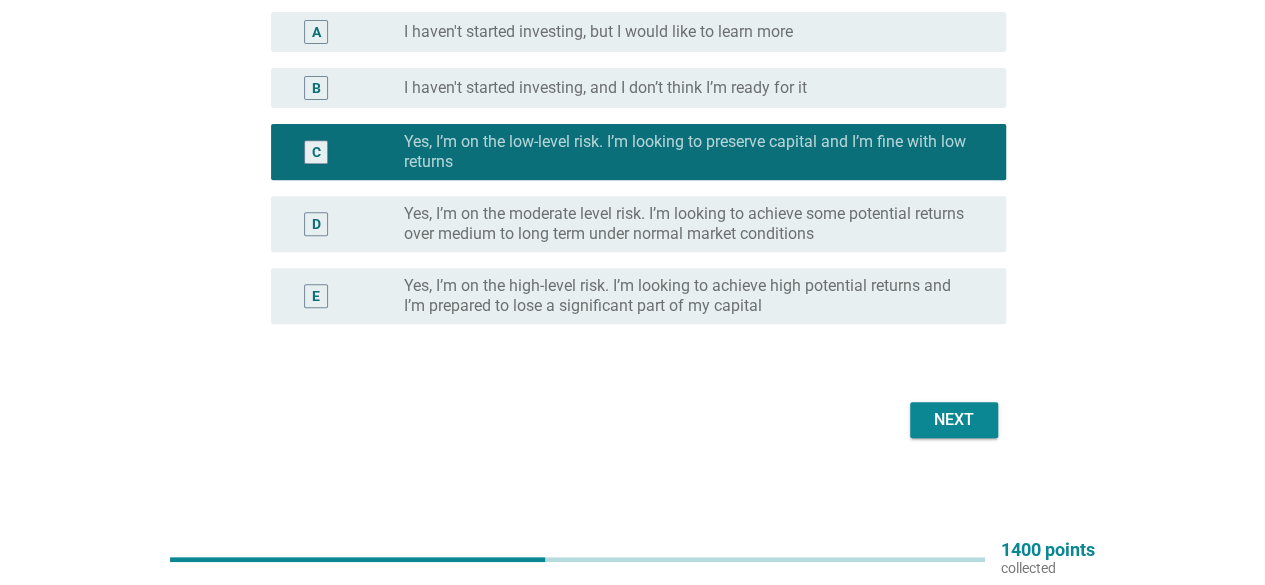 click on "Next" at bounding box center (954, 420) 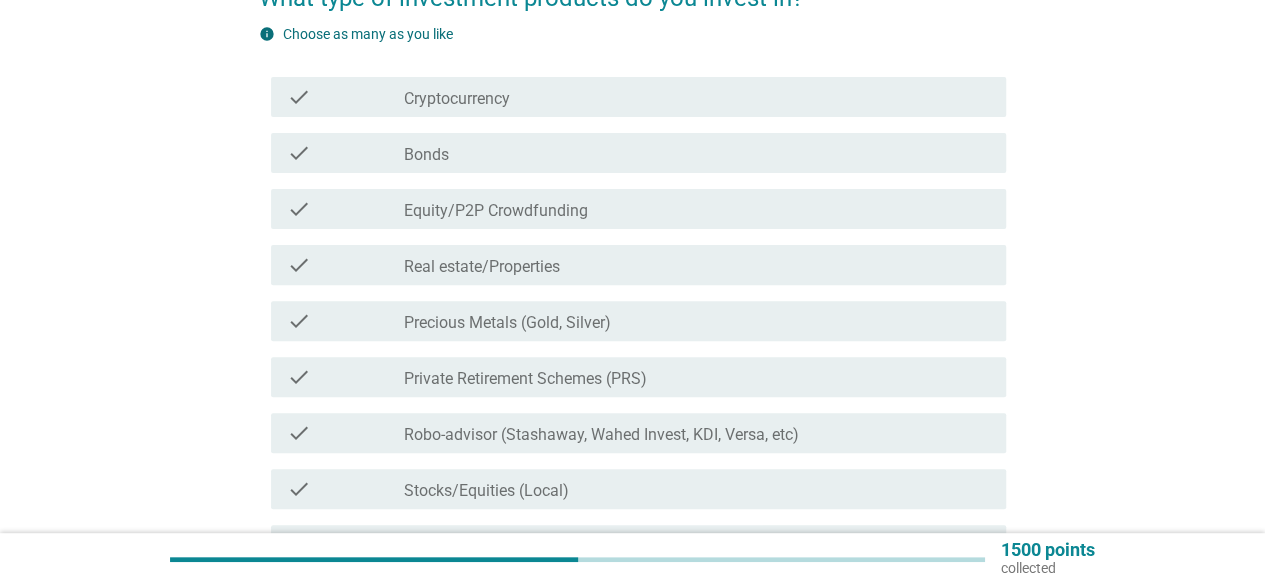 scroll, scrollTop: 200, scrollLeft: 0, axis: vertical 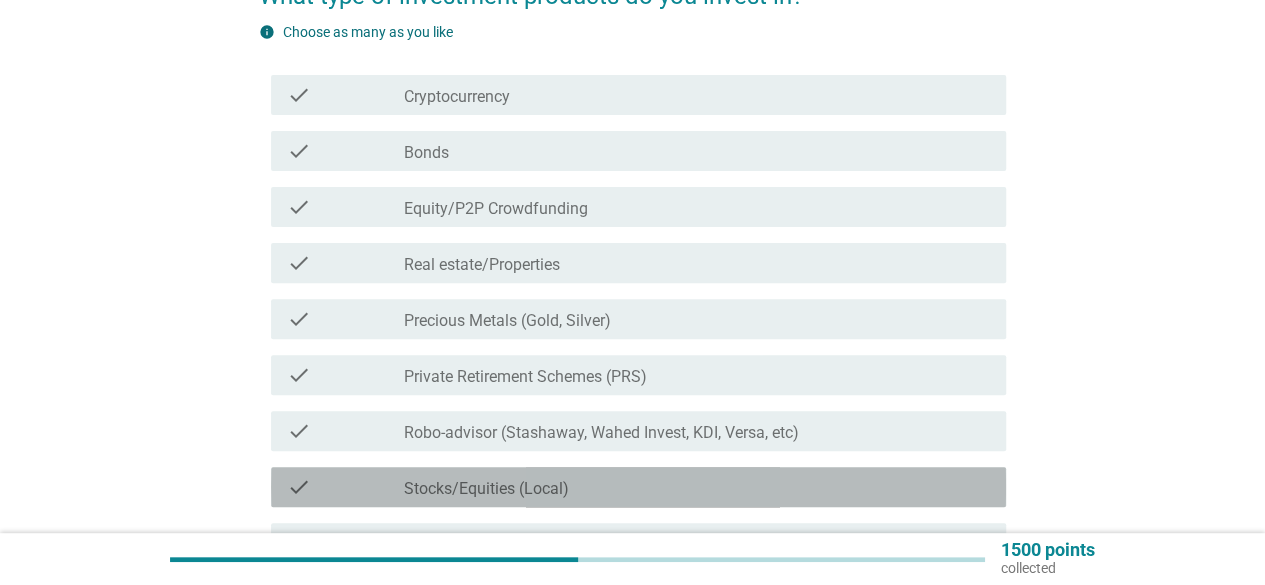 click on "Stocks/Equities (Local)" at bounding box center [486, 489] 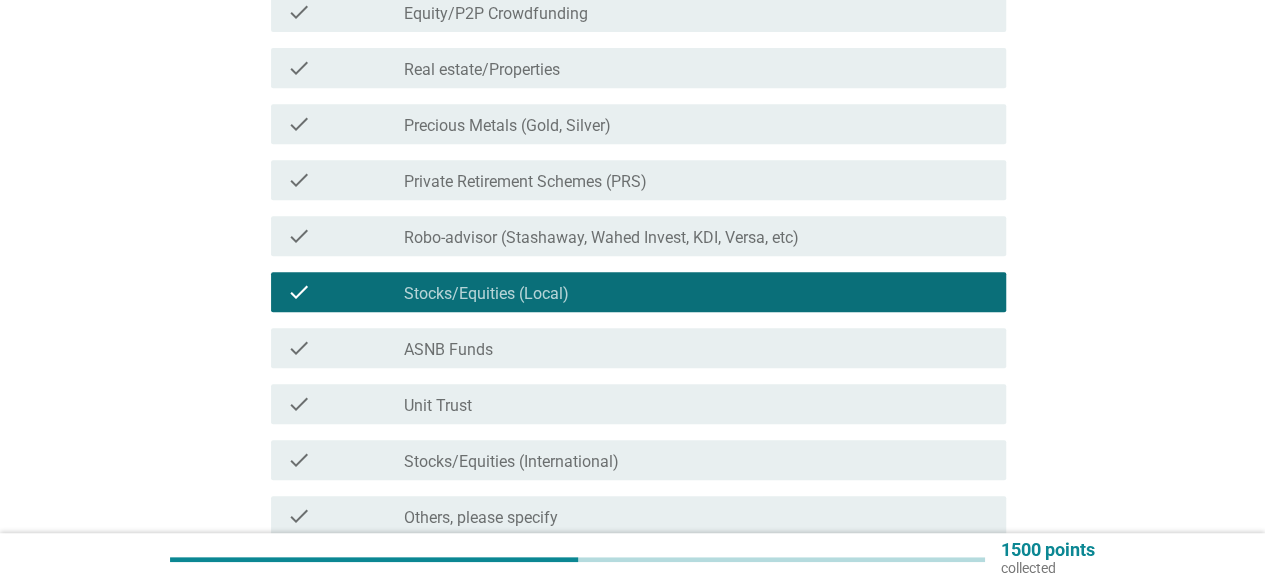 scroll, scrollTop: 400, scrollLeft: 0, axis: vertical 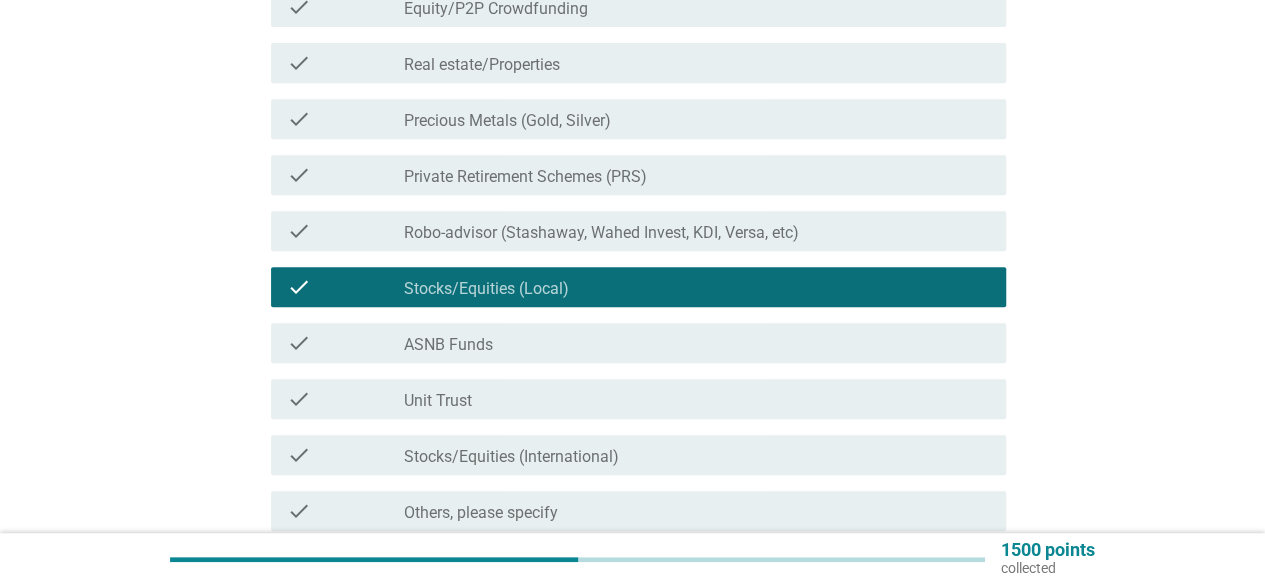 click on "ASNB Funds" at bounding box center (448, 345) 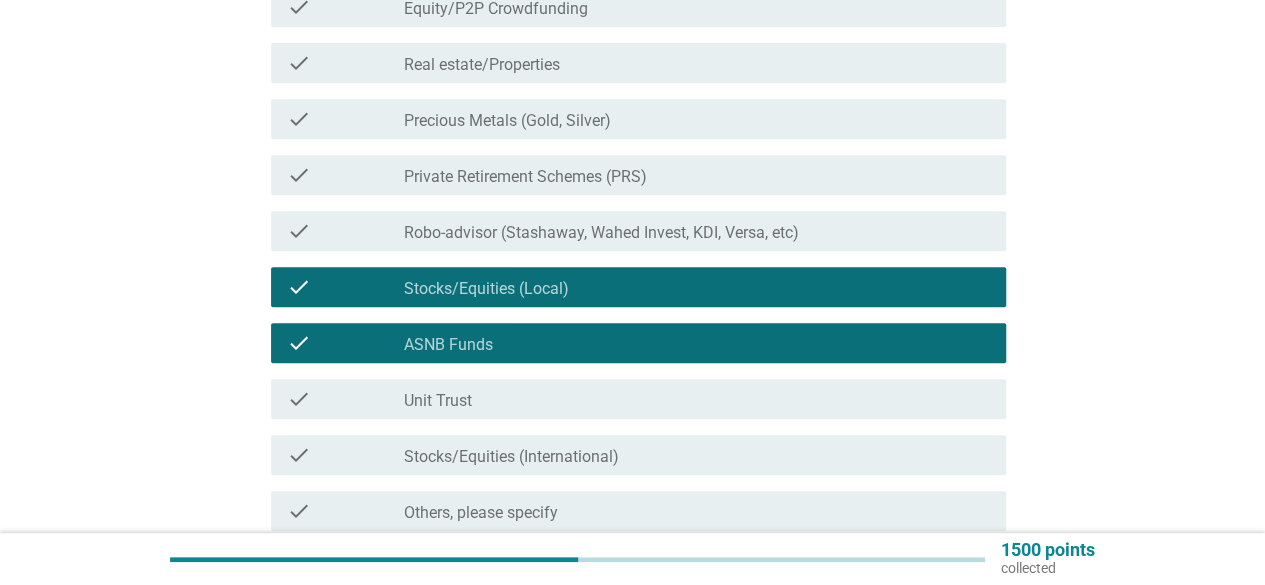 click on "Unit Trust" at bounding box center [438, 401] 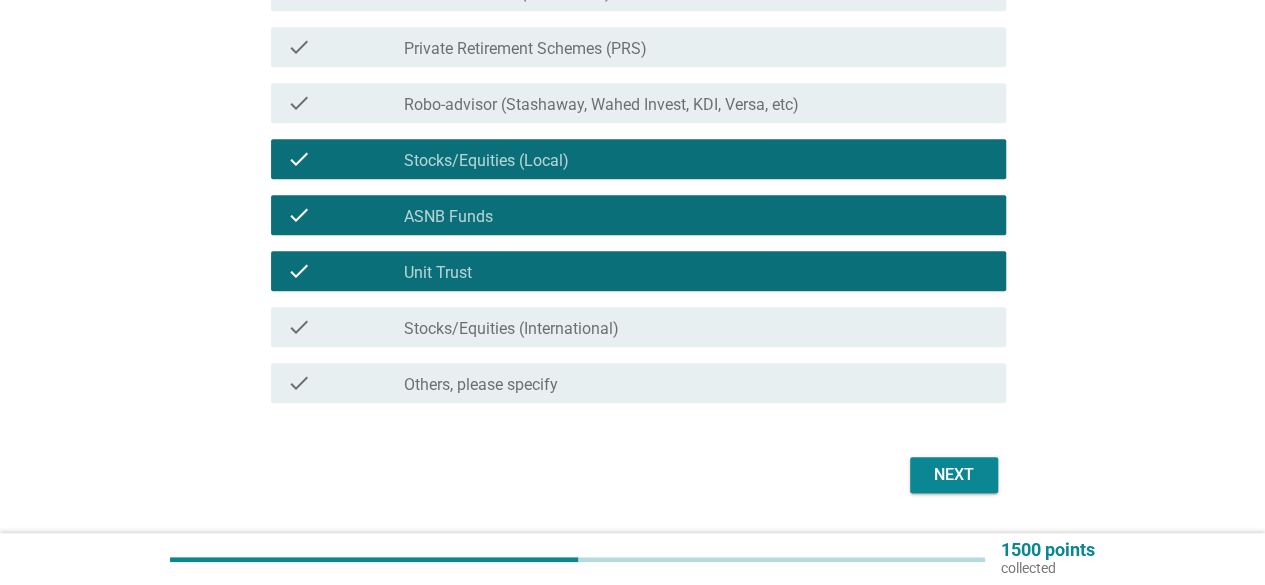 scroll, scrollTop: 584, scrollLeft: 0, axis: vertical 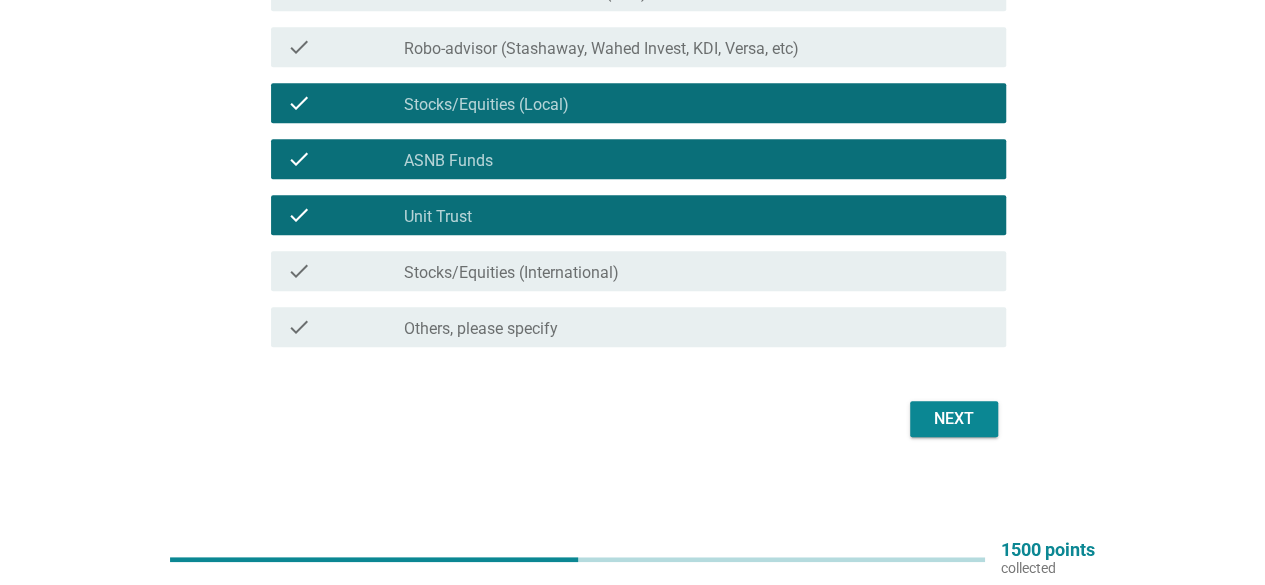 click on "Next" at bounding box center (954, 419) 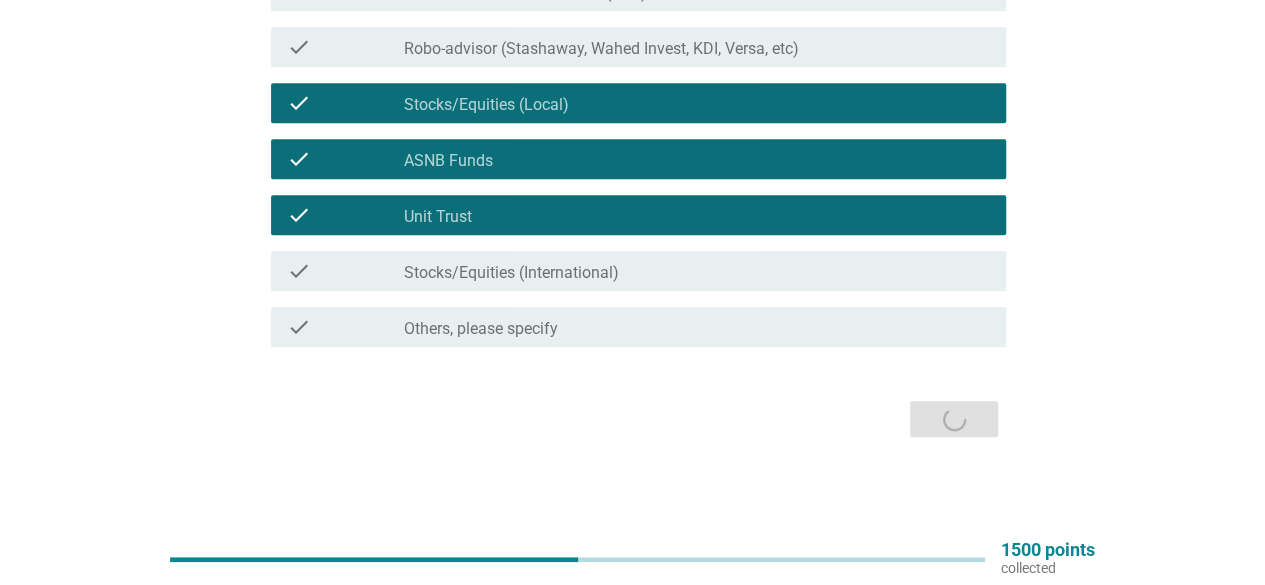 scroll, scrollTop: 0, scrollLeft: 0, axis: both 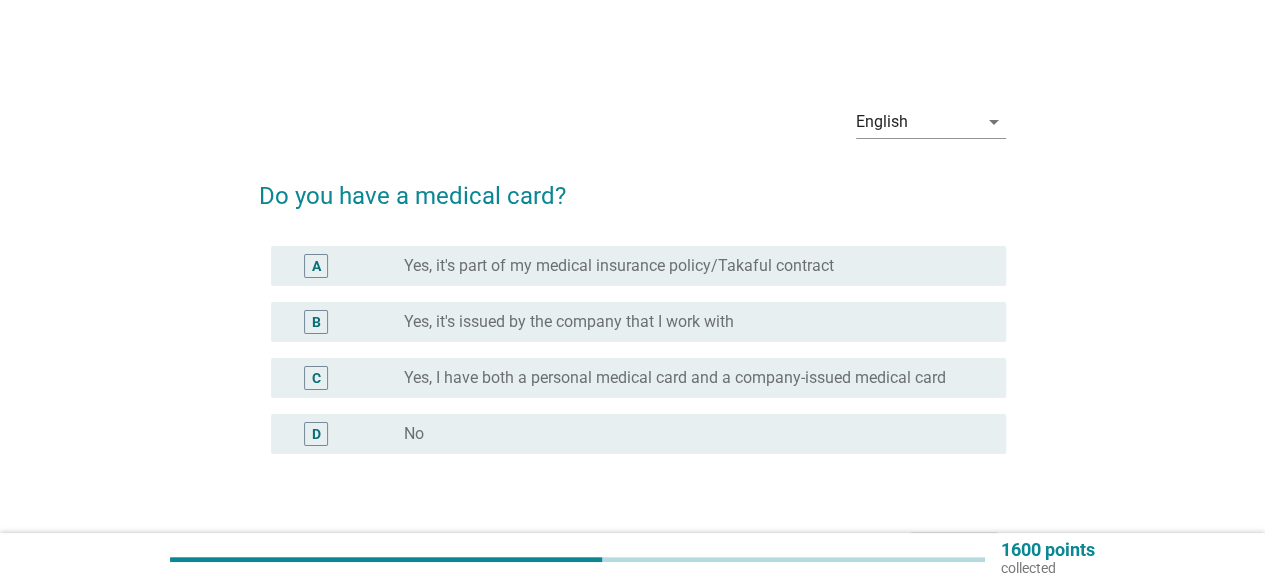 click on "Yes, it's part of my medical insurance policy/Takaful contract" at bounding box center [619, 266] 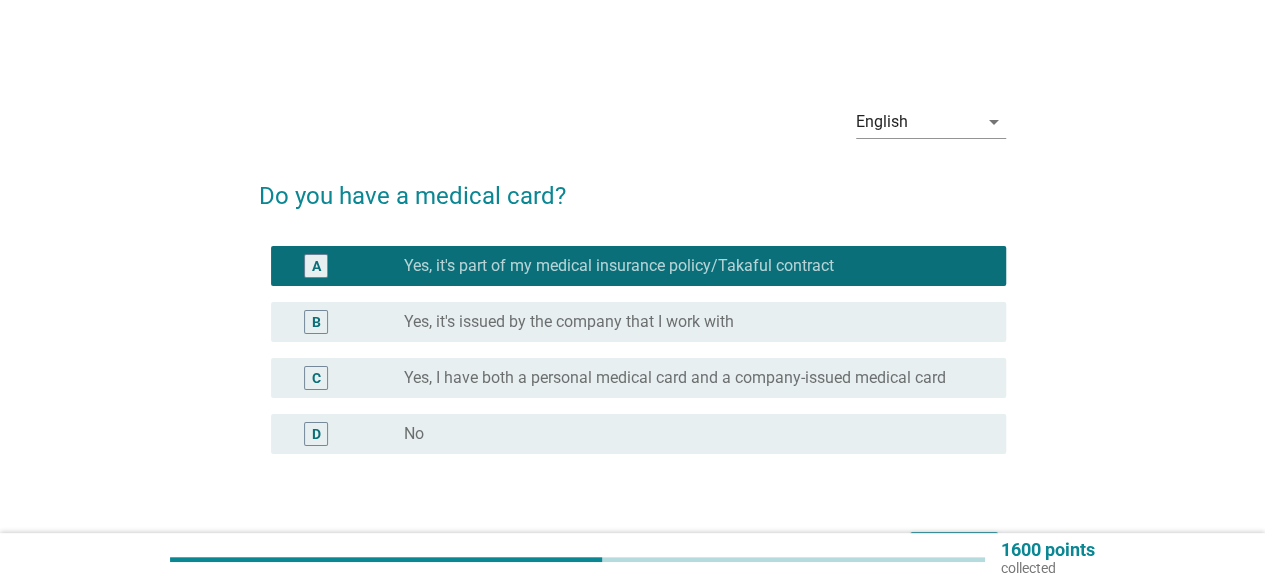 click on "Yes, I have both a personal medical card and a company-issued medical card" at bounding box center [675, 378] 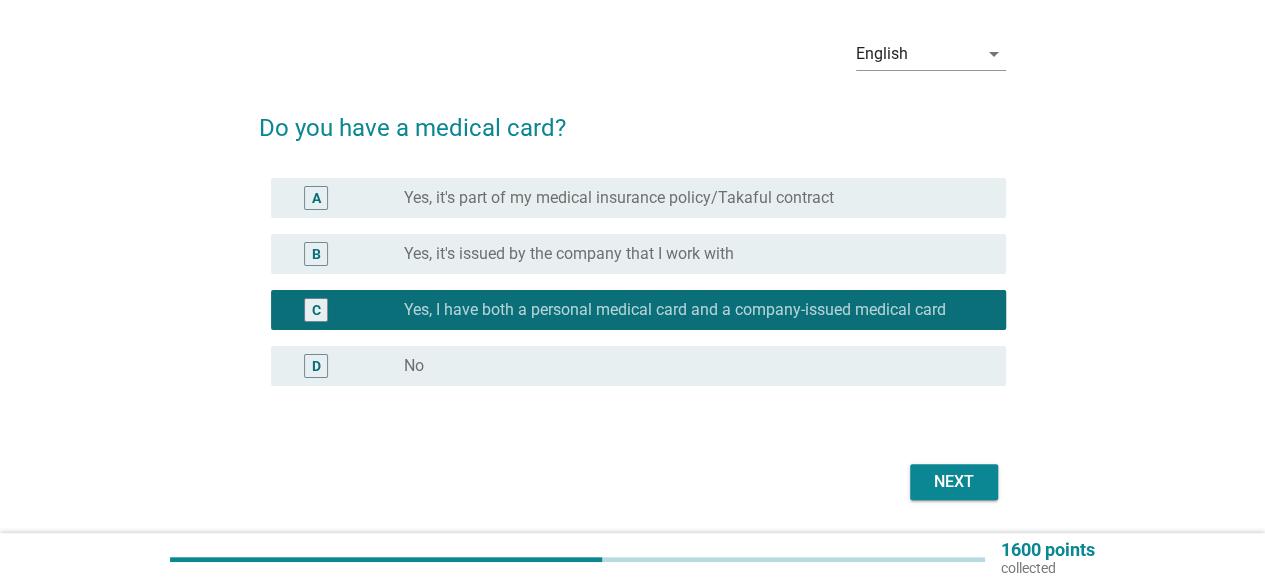 scroll, scrollTop: 100, scrollLeft: 0, axis: vertical 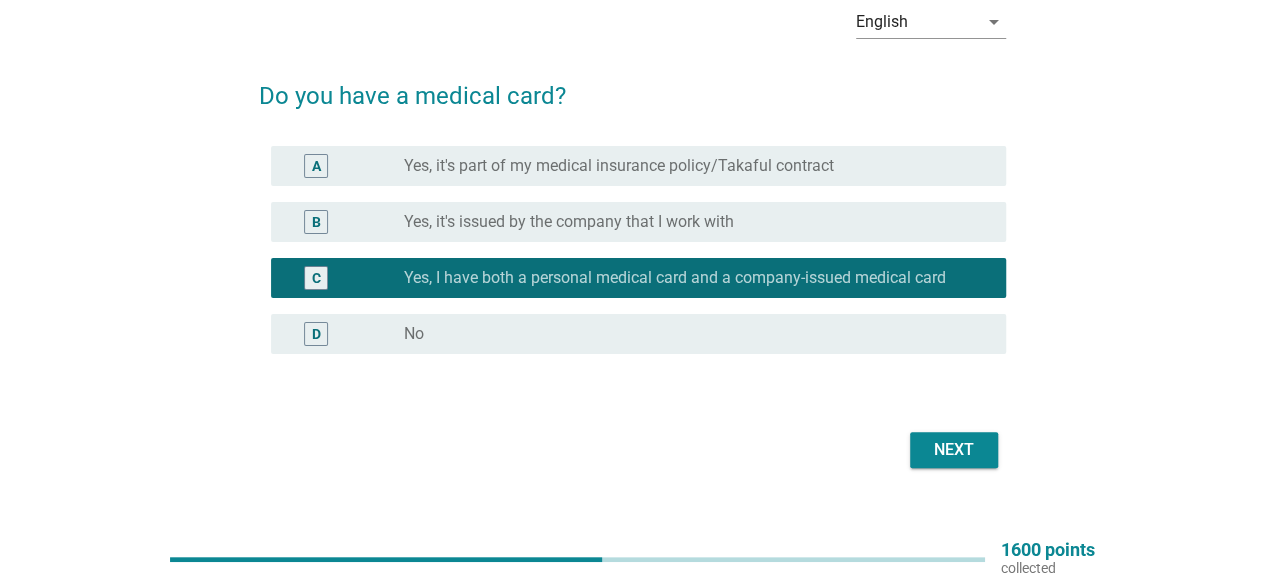 click on "Next" at bounding box center [954, 450] 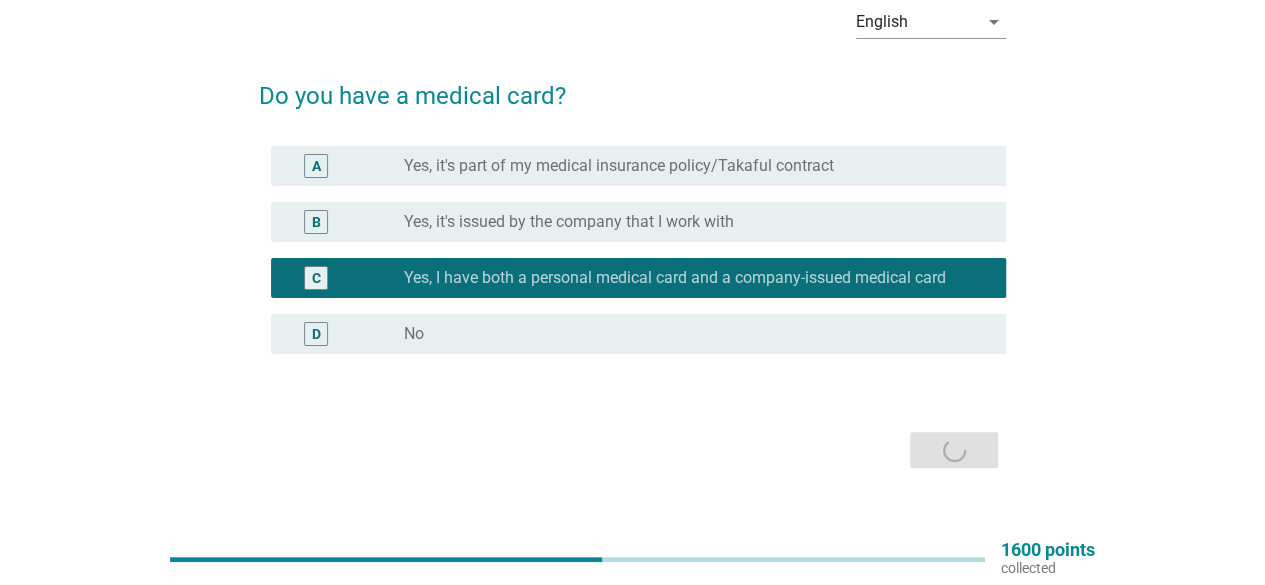 scroll, scrollTop: 0, scrollLeft: 0, axis: both 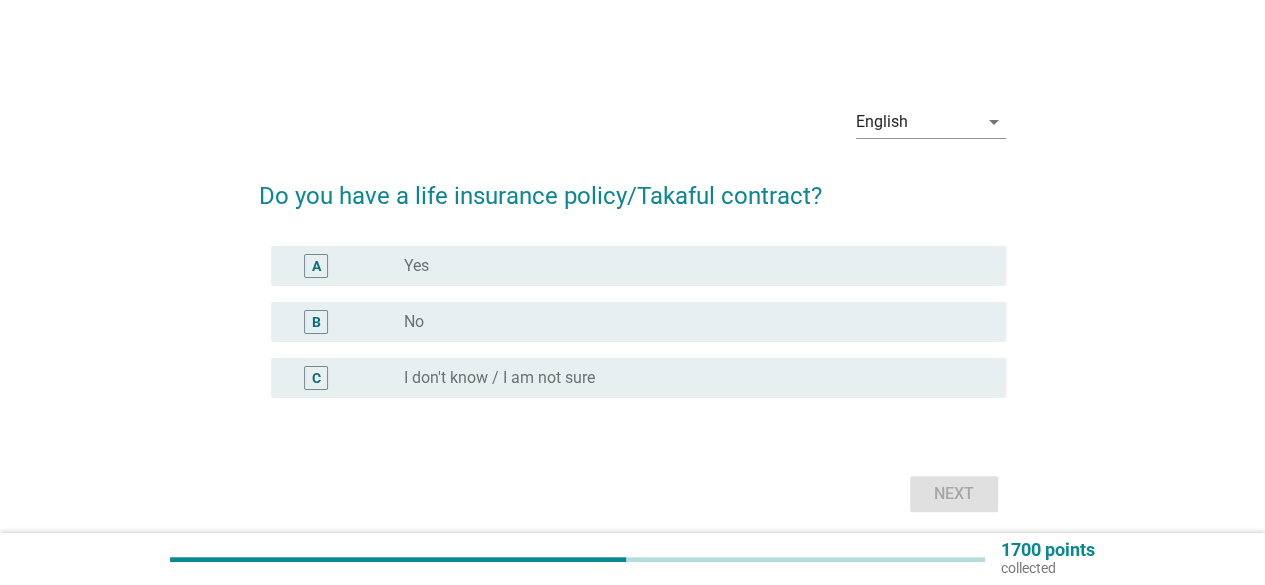 click on "Yes" at bounding box center [416, 266] 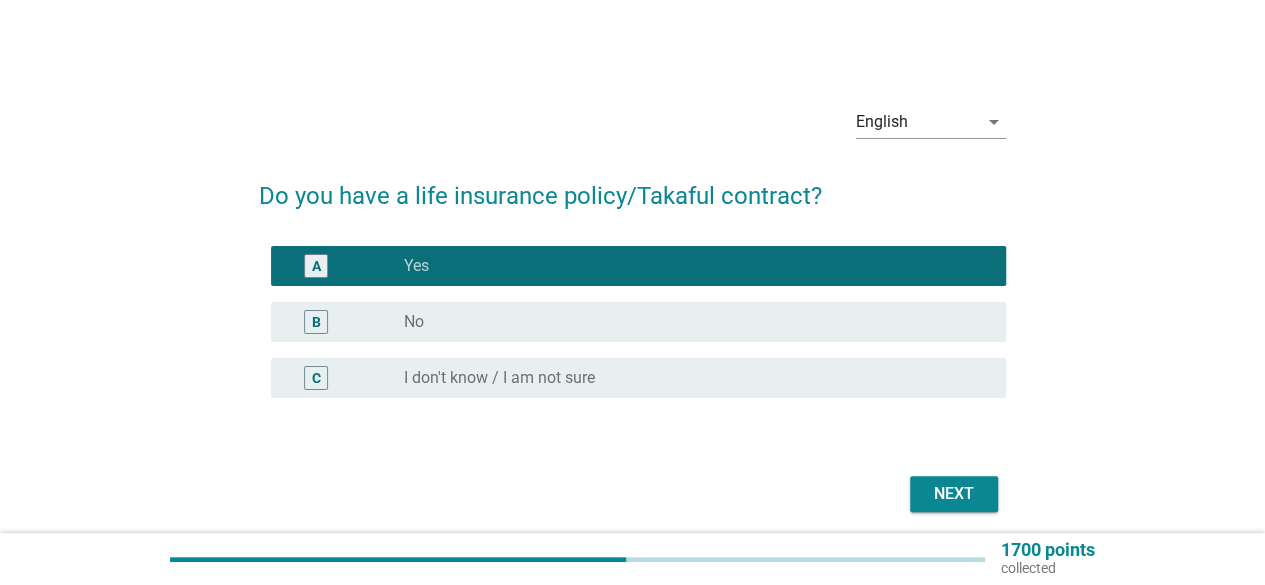 click on "Next" at bounding box center [954, 494] 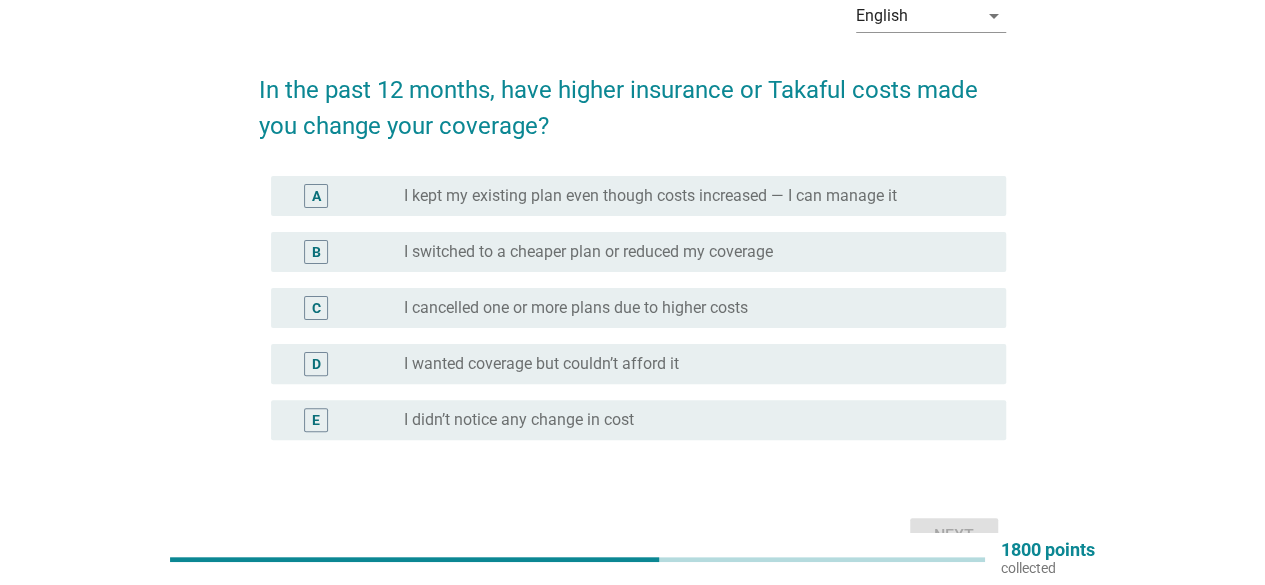 scroll, scrollTop: 0, scrollLeft: 0, axis: both 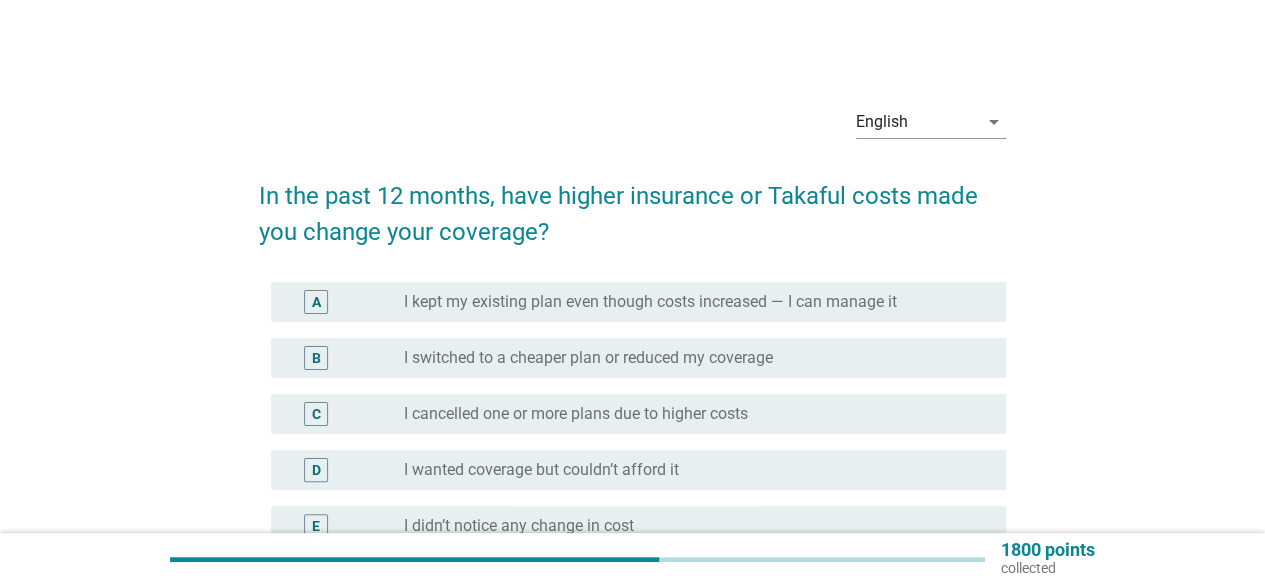 click on "I kept my existing plan even though costs increased — I can manage it" at bounding box center (650, 302) 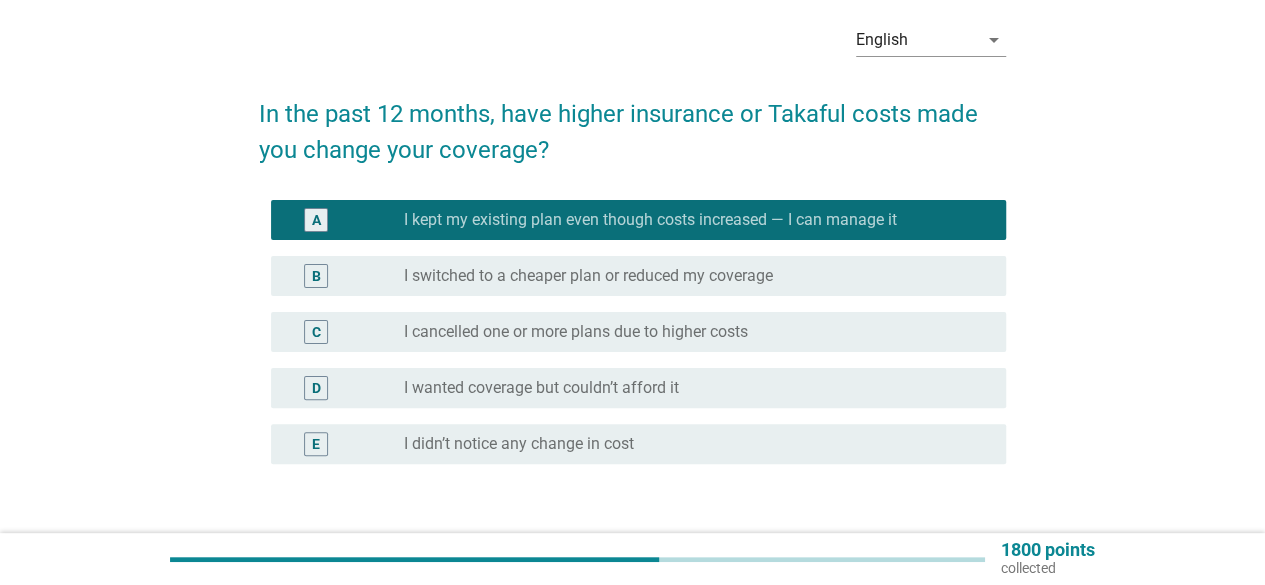 scroll, scrollTop: 122, scrollLeft: 0, axis: vertical 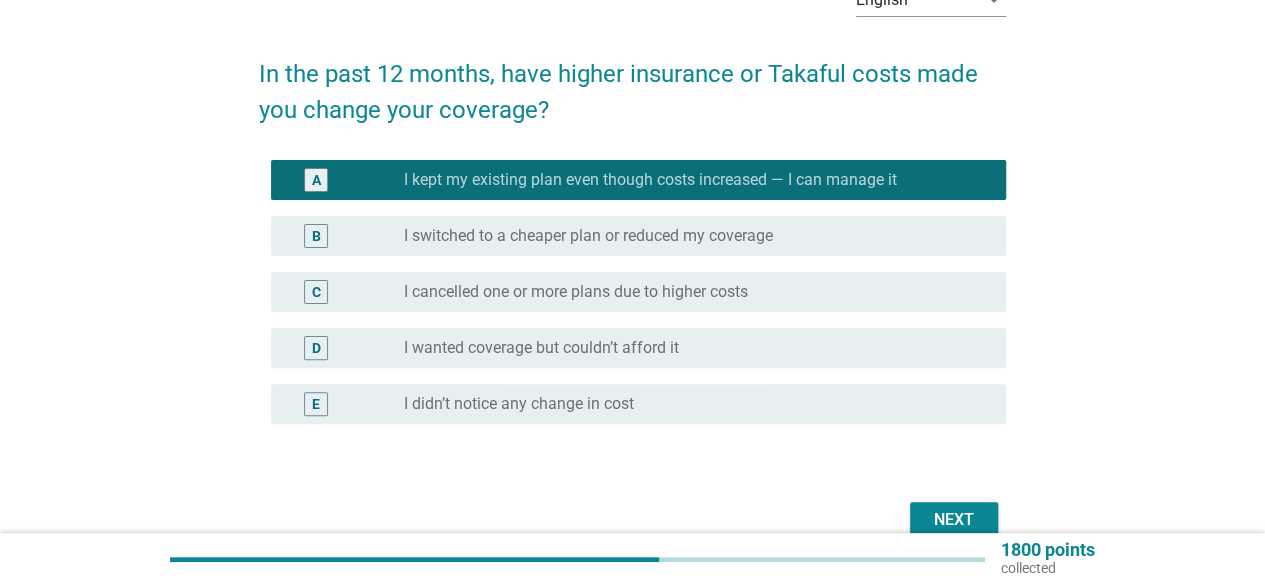 click on "Next" at bounding box center [954, 520] 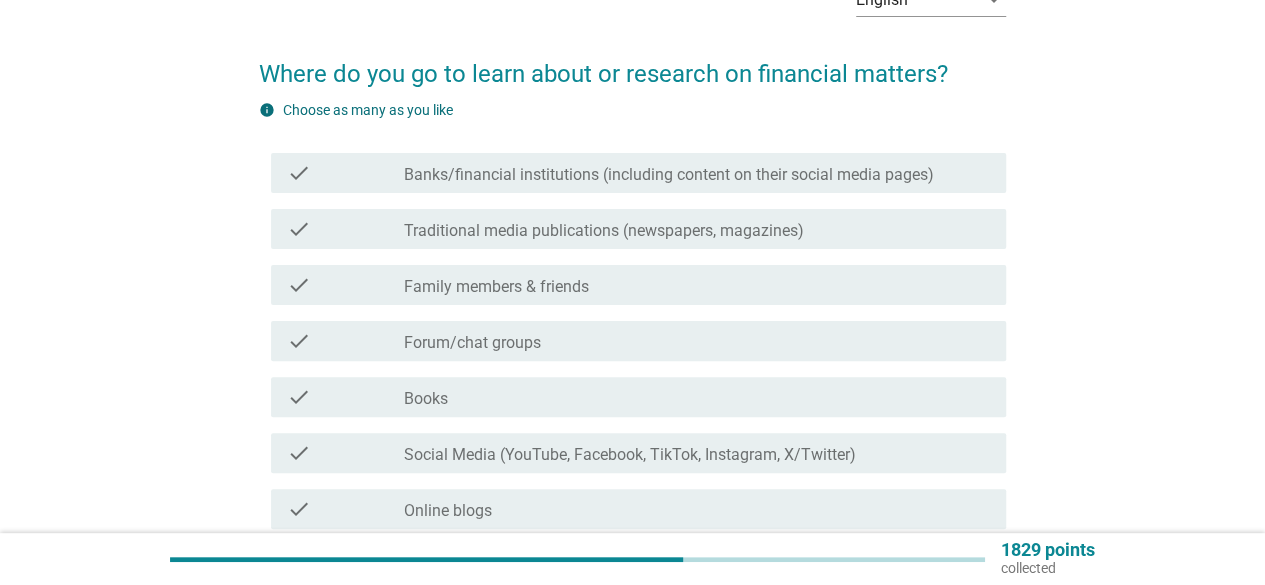 scroll, scrollTop: 0, scrollLeft: 0, axis: both 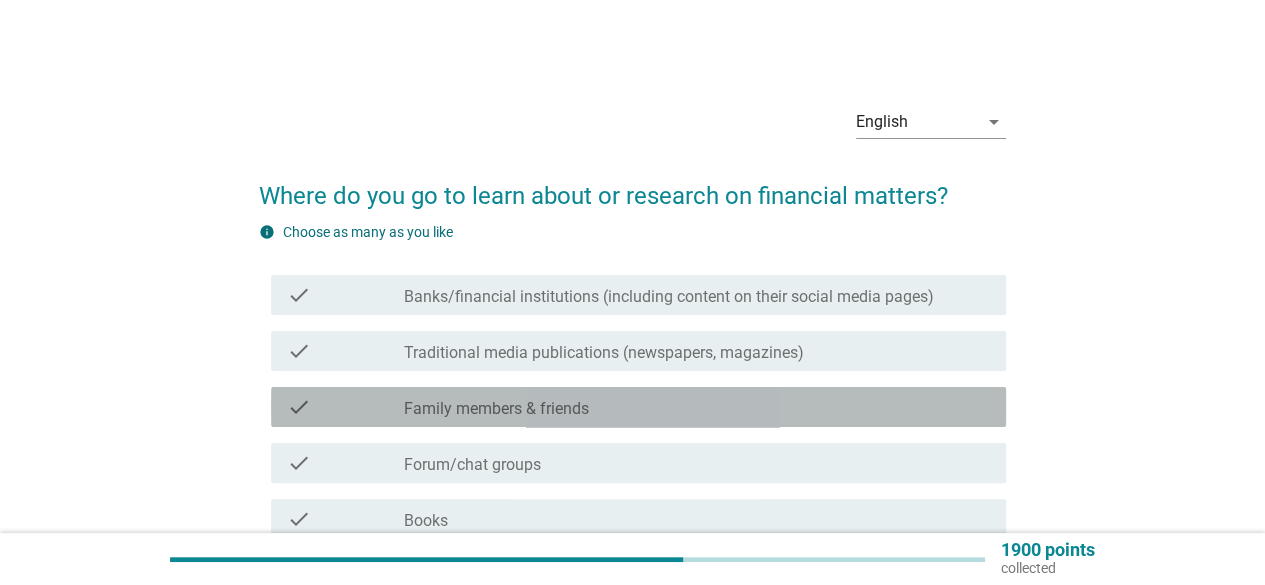 click on "Family members & friends" at bounding box center [496, 409] 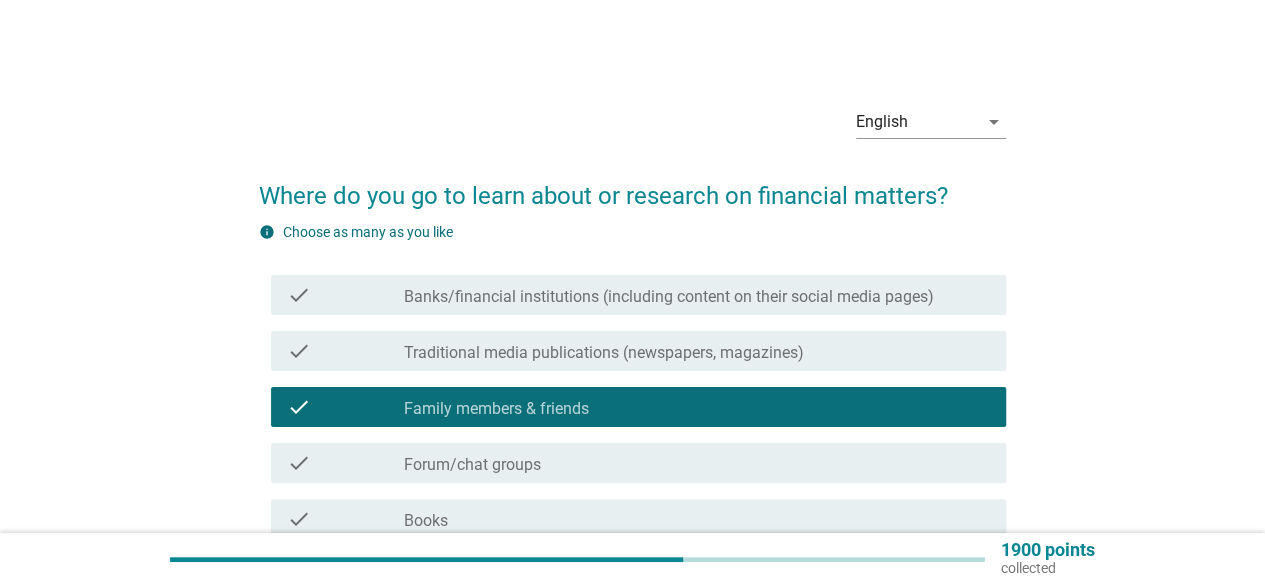 click on "Traditional media publications (newspapers, magazines)" at bounding box center [604, 353] 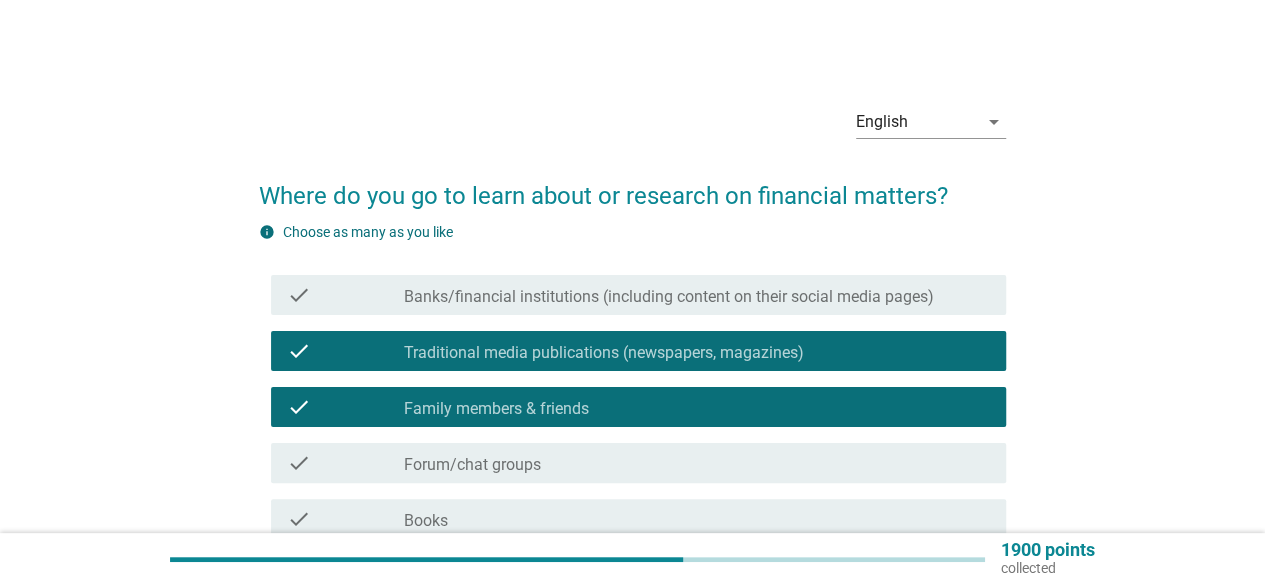 click on "check     check_box_outline_blank Forum/chat groups" at bounding box center (638, 463) 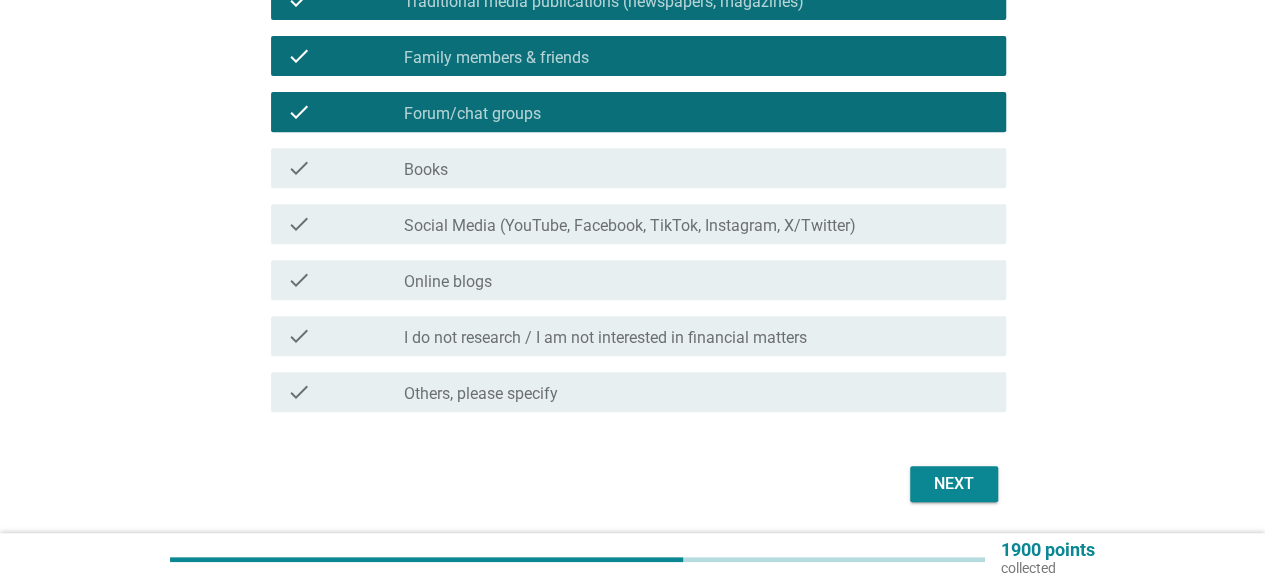 scroll, scrollTop: 416, scrollLeft: 0, axis: vertical 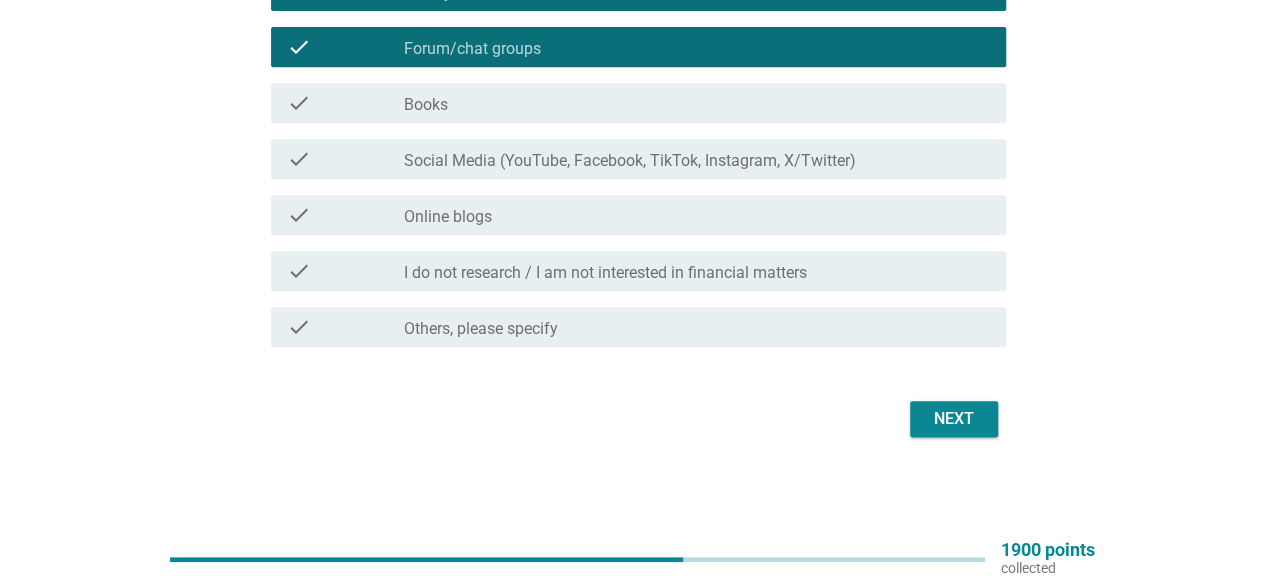 click on "Social Media (YouTube, Facebook, TikTok, Instagram, X/Twitter)" at bounding box center [630, 161] 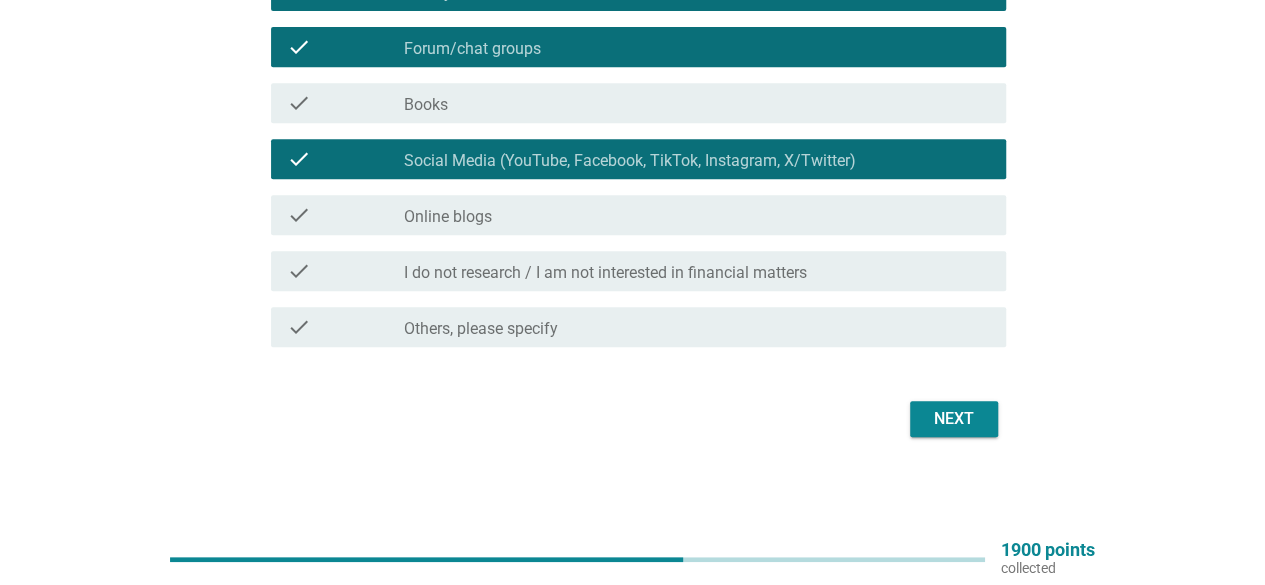 click on "Next" at bounding box center [954, 419] 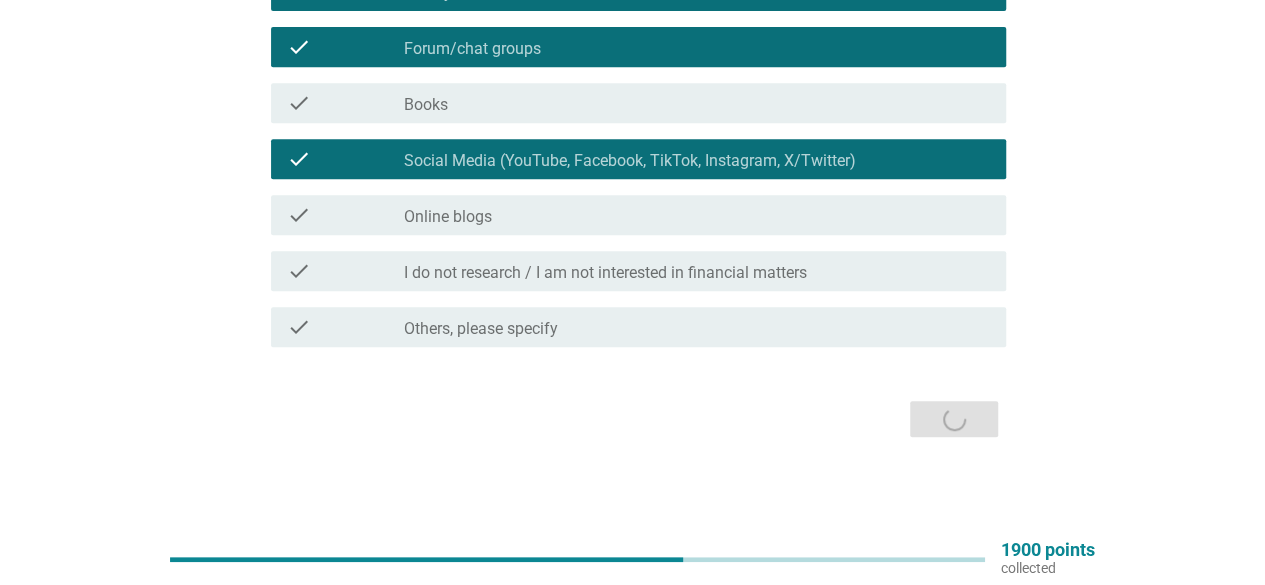 scroll, scrollTop: 0, scrollLeft: 0, axis: both 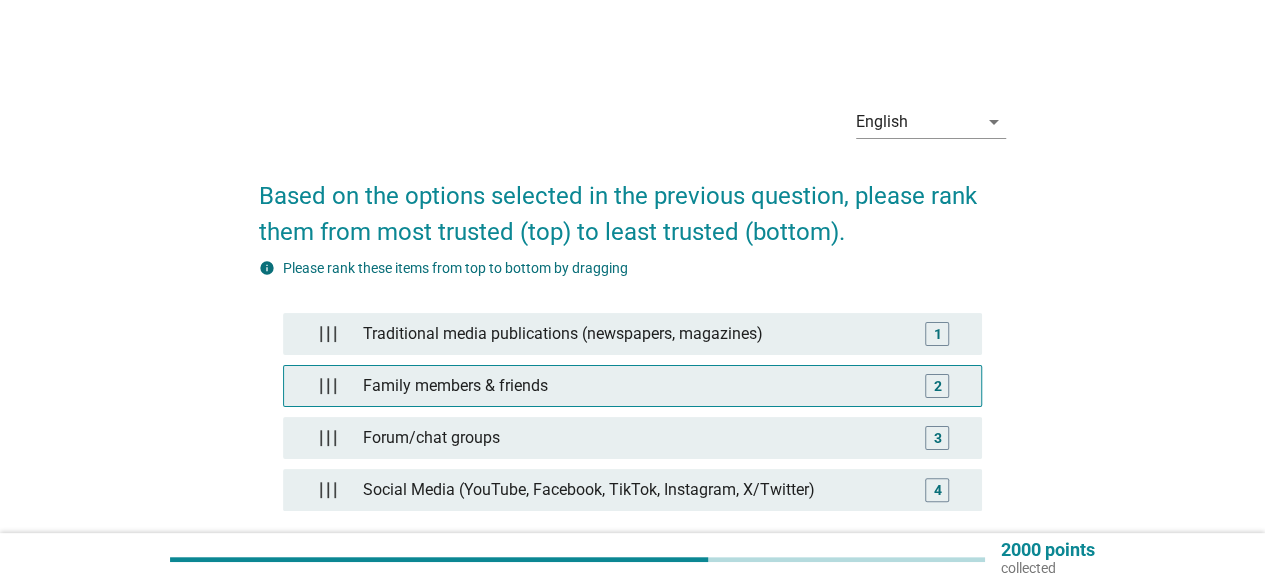 type 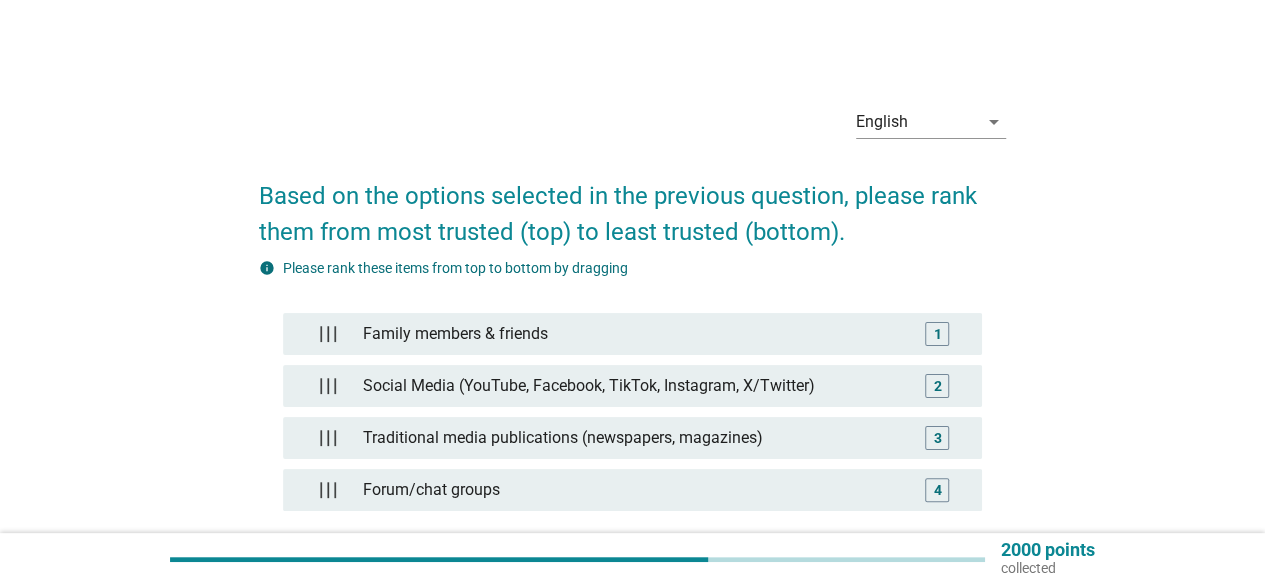 scroll, scrollTop: 197, scrollLeft: 0, axis: vertical 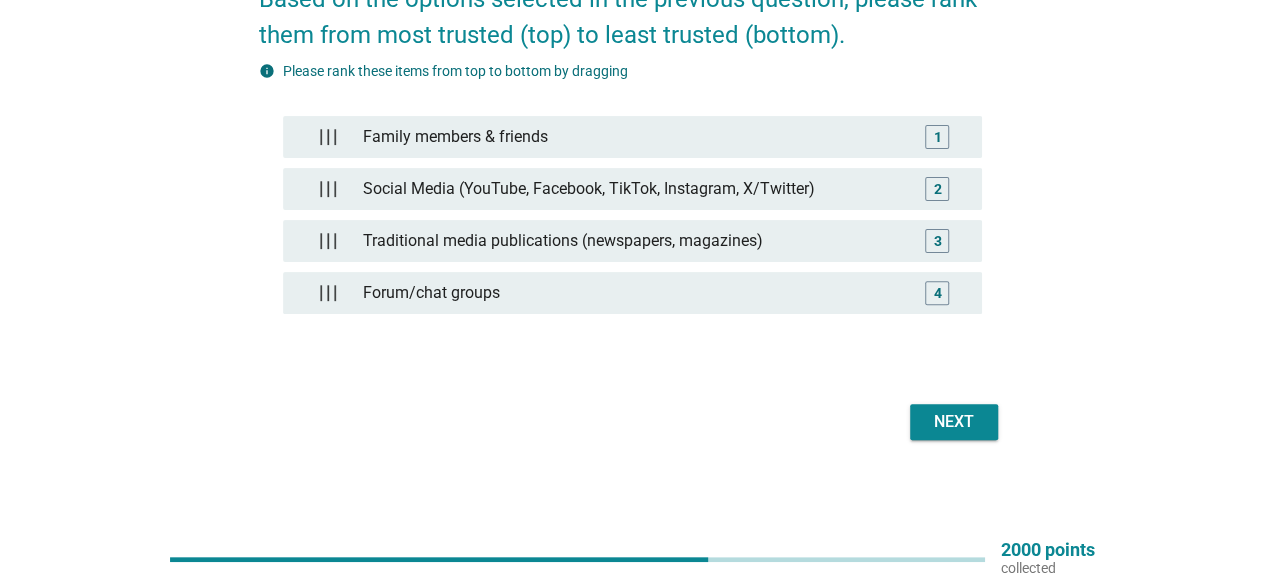 click on "Next" at bounding box center (632, 422) 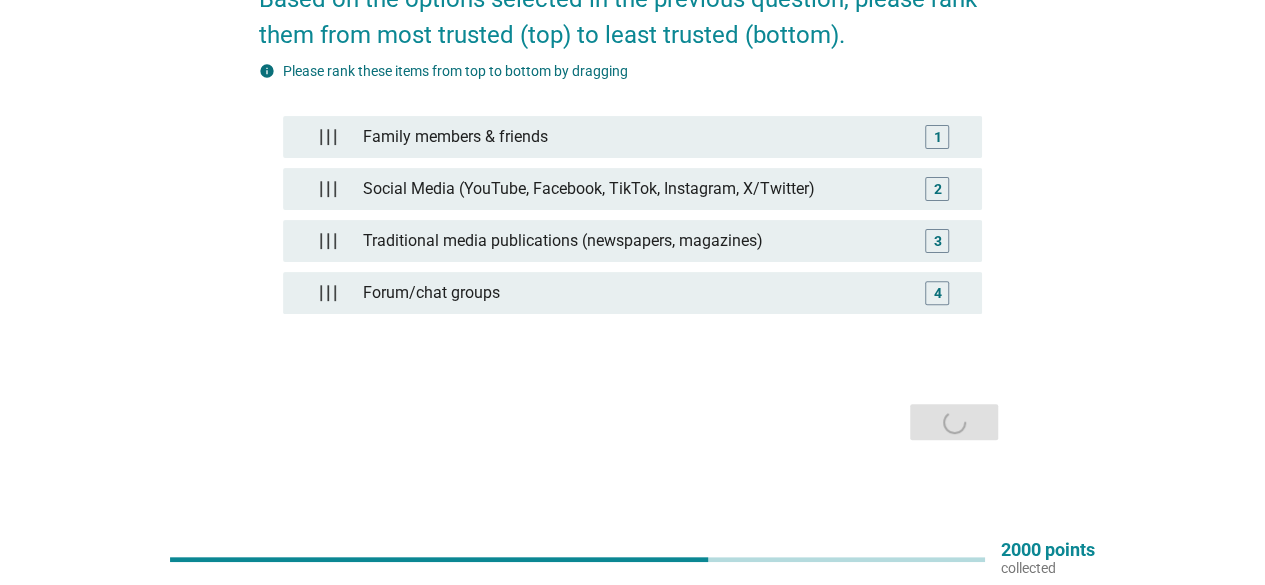 scroll, scrollTop: 0, scrollLeft: 0, axis: both 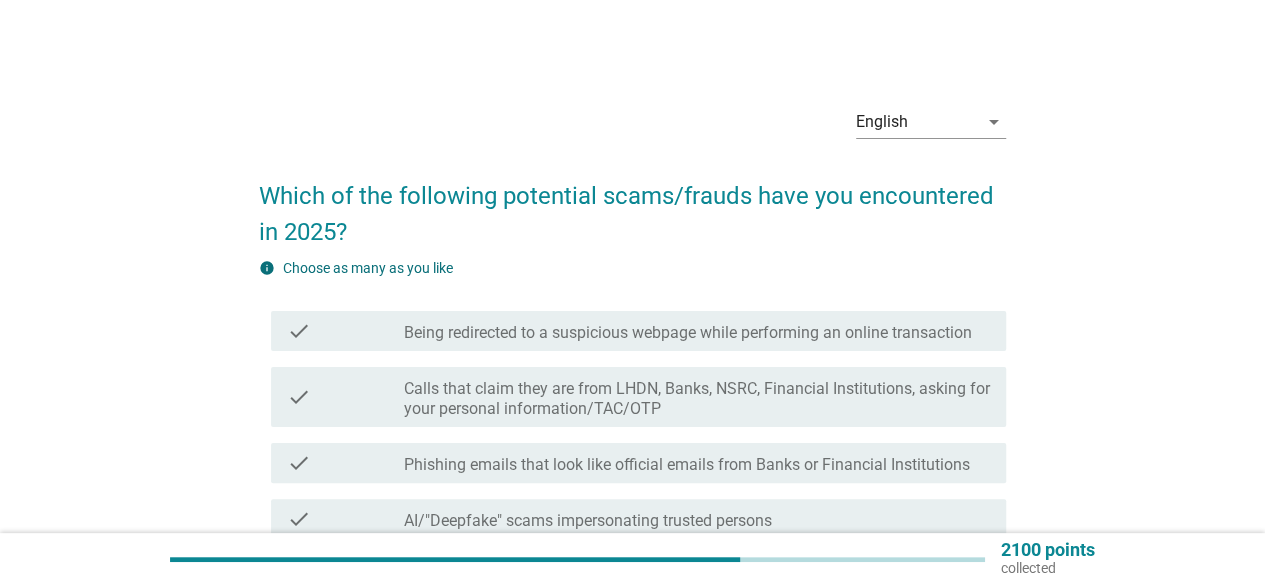 click on "Being redirected to a suspicious webpage while performing an online transaction" at bounding box center (688, 333) 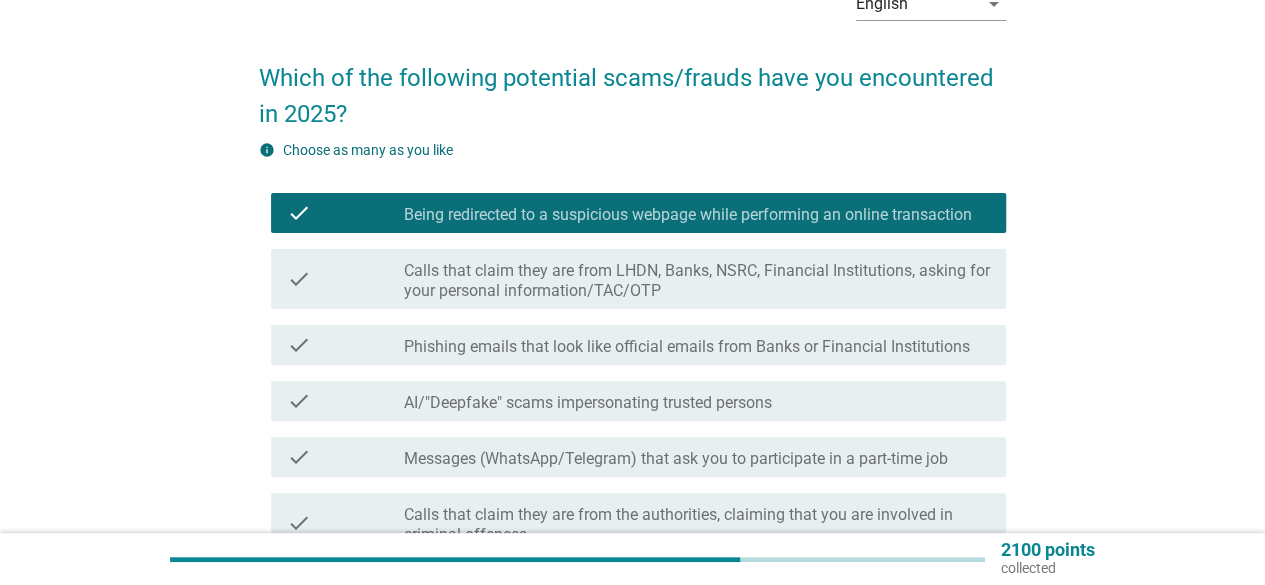 scroll, scrollTop: 200, scrollLeft: 0, axis: vertical 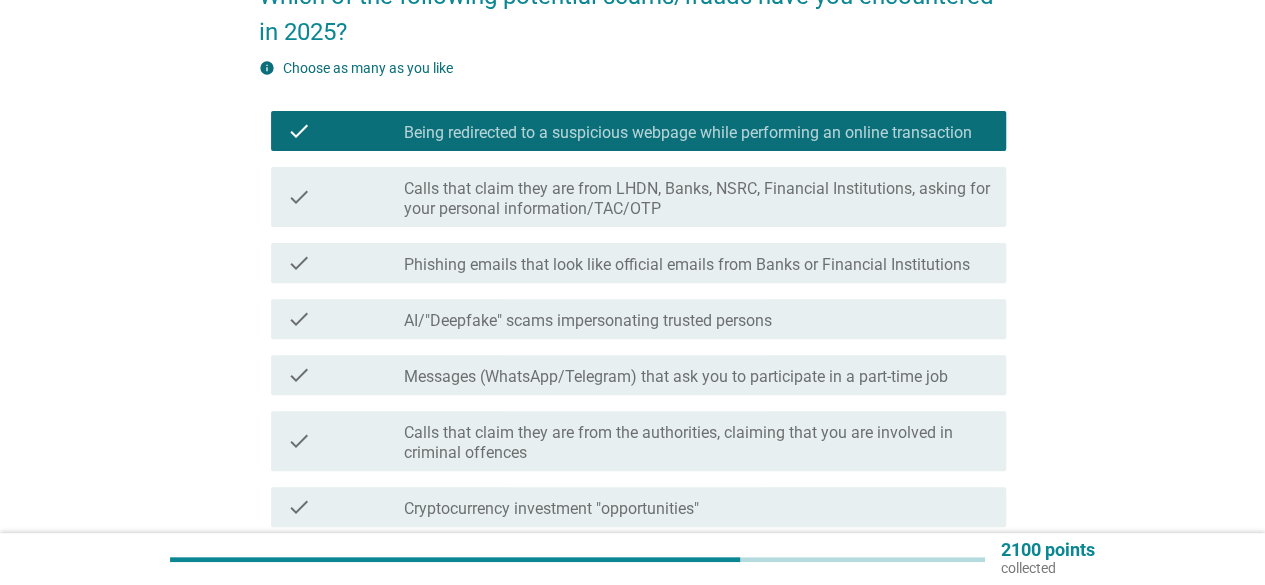 click on "Calls that claim they are from LHDN, Banks, NSRC, Financial Institutions, asking for your personal information/TAC/OTP" at bounding box center [697, 199] 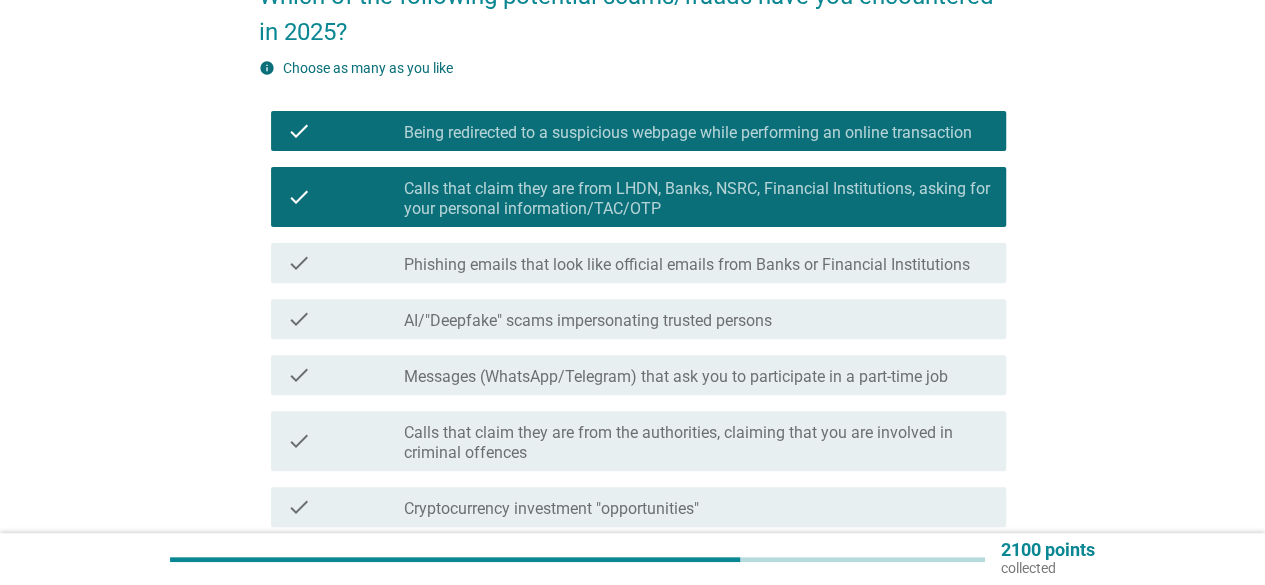 click on "Phishing emails that look like official emails from Banks or Financial Institutions" at bounding box center (687, 265) 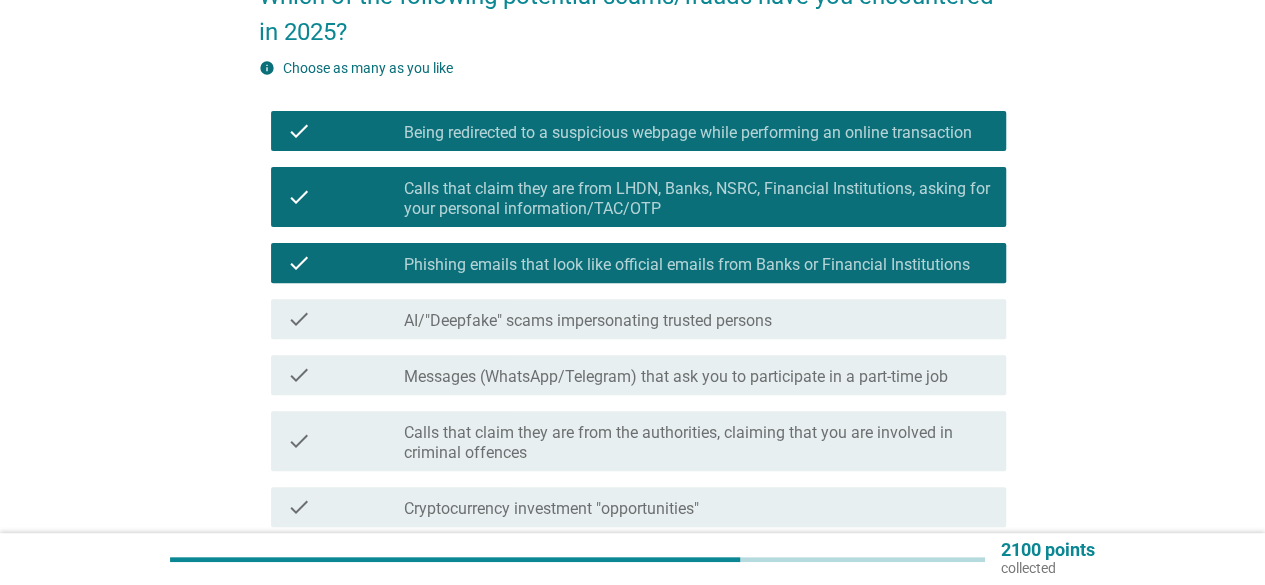 click on "Messages (WhatsApp/Telegram) that ask you to participate in a part-time job" at bounding box center [676, 377] 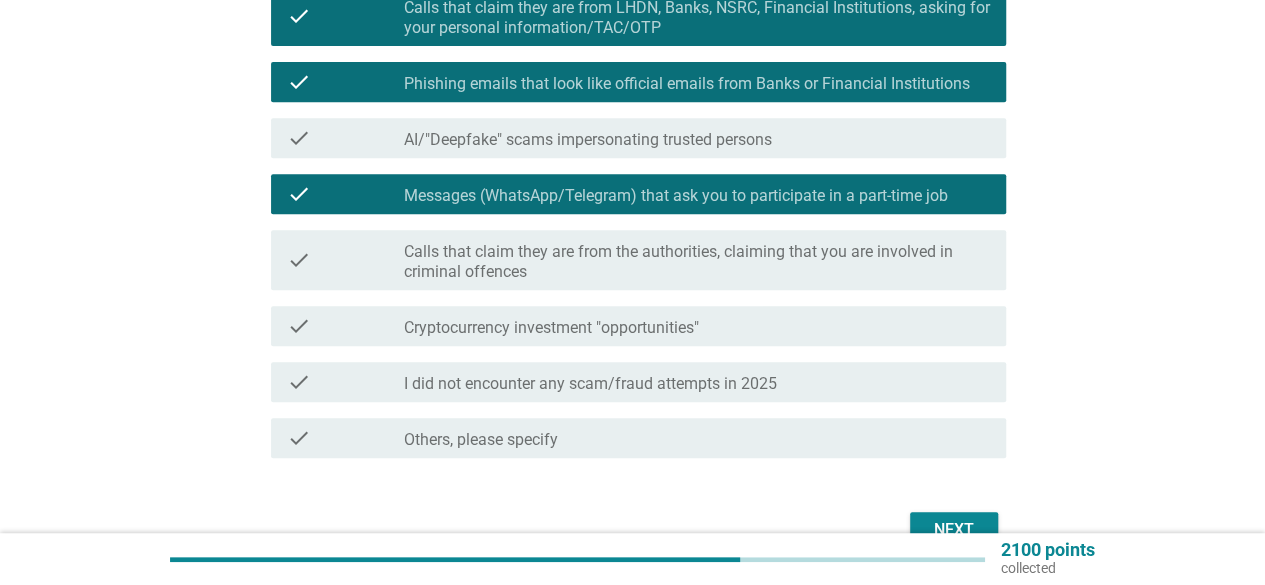 scroll, scrollTop: 400, scrollLeft: 0, axis: vertical 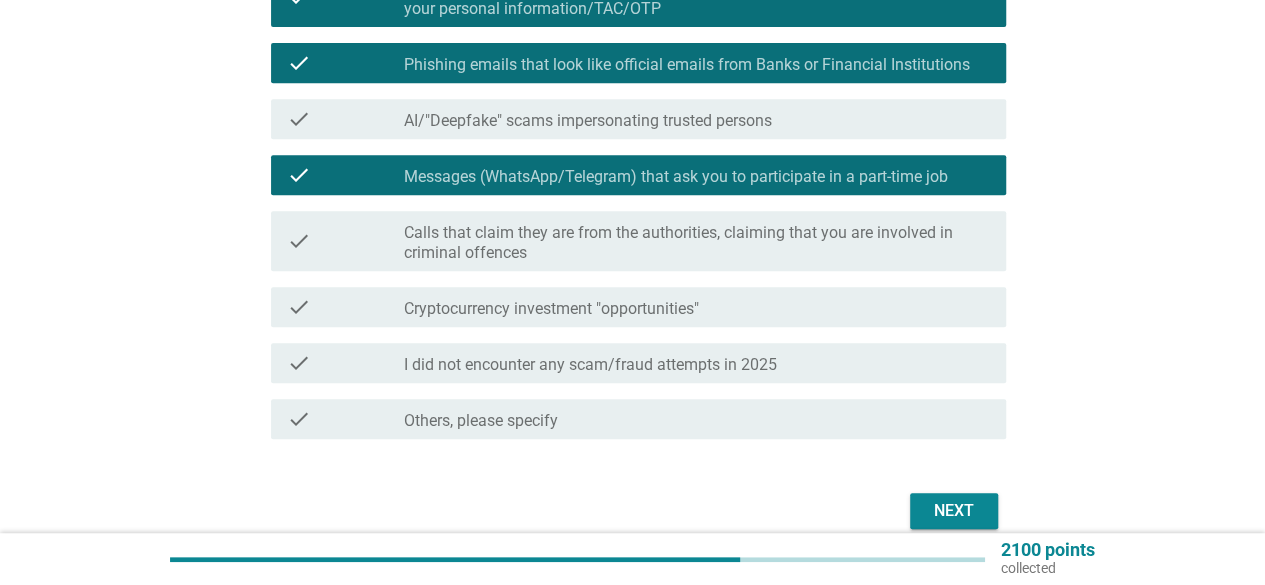click on "Next" at bounding box center [954, 511] 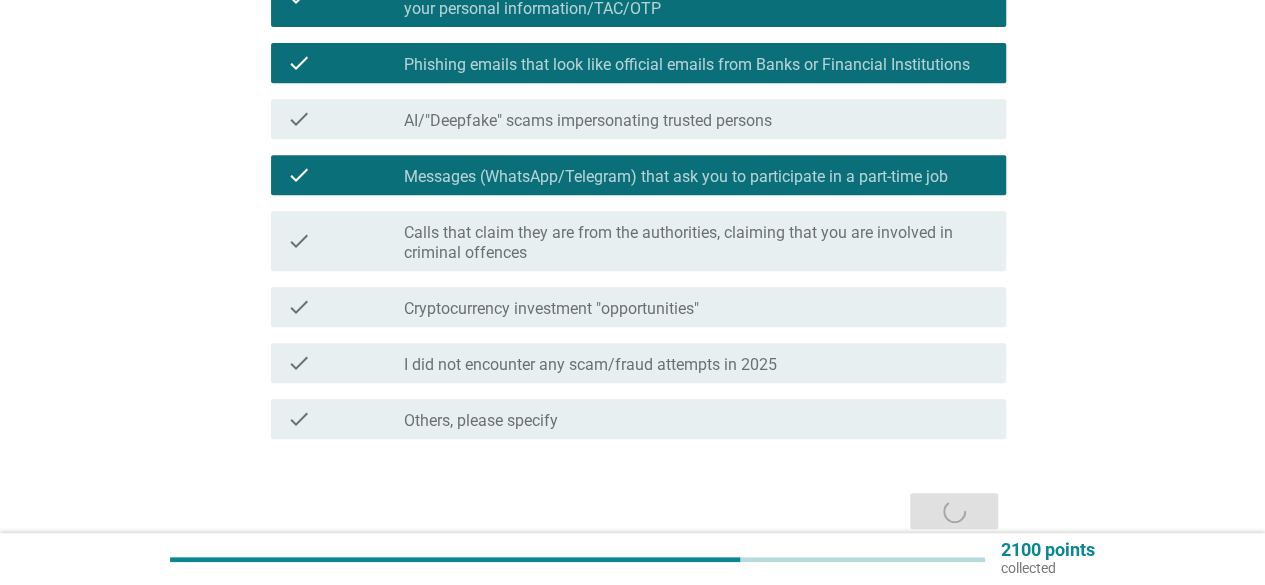 click on "Next" at bounding box center (632, 511) 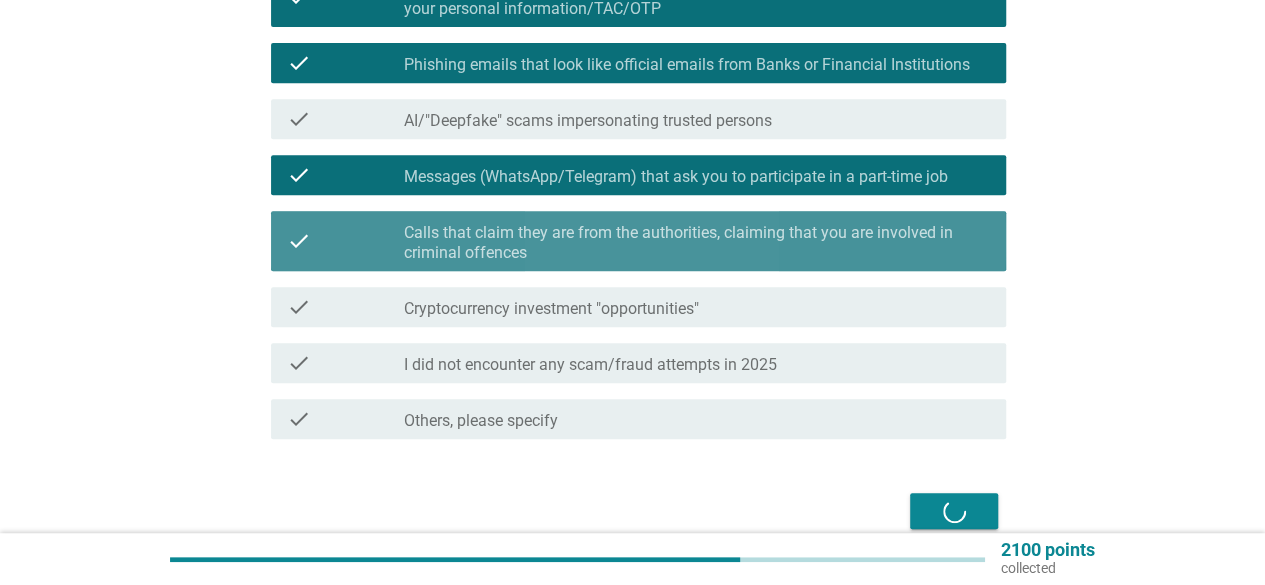 click on "Calls that claim they are from the authorities, claiming that you are involved in criminal offences" at bounding box center (697, 243) 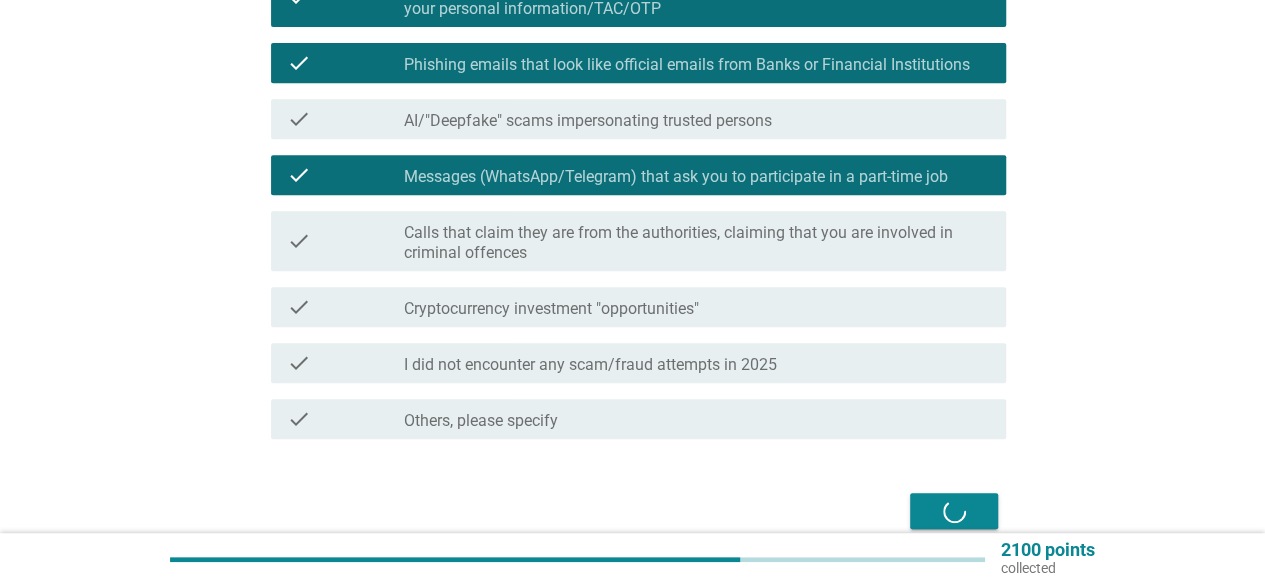 click on "Next" at bounding box center [632, 511] 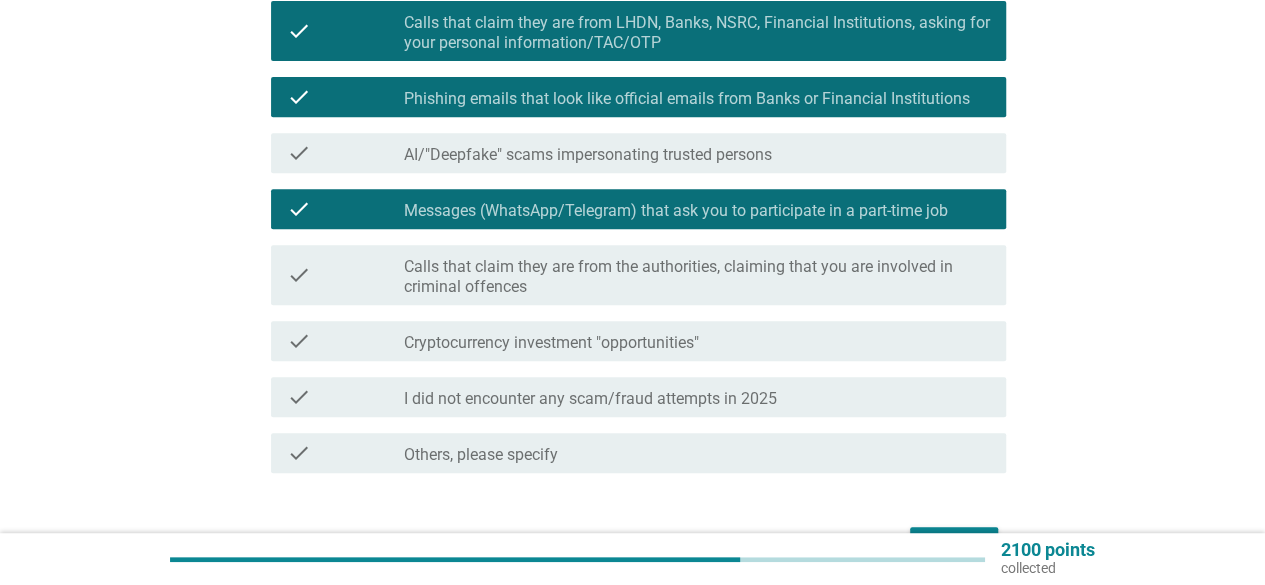 scroll, scrollTop: 492, scrollLeft: 0, axis: vertical 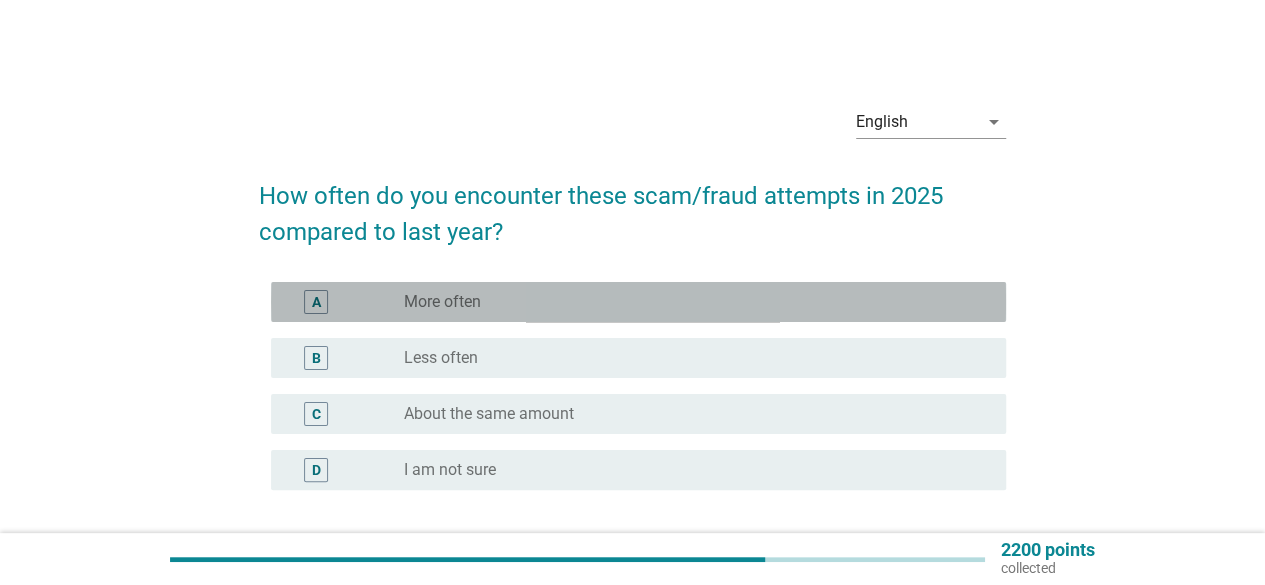 click on "More often" at bounding box center [442, 302] 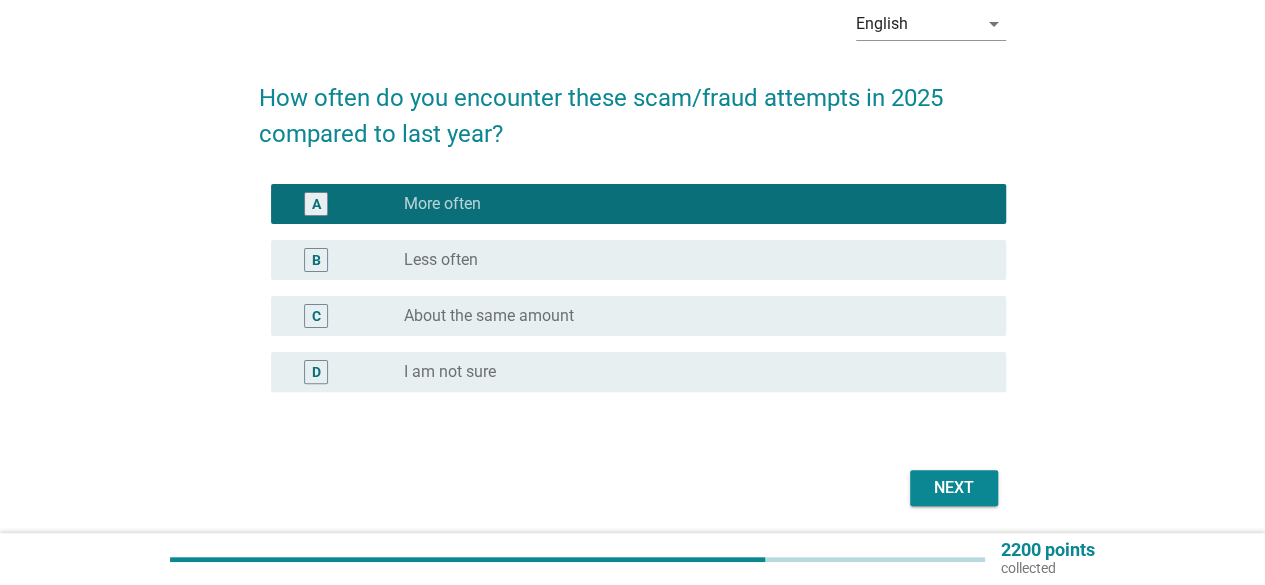 scroll, scrollTop: 166, scrollLeft: 0, axis: vertical 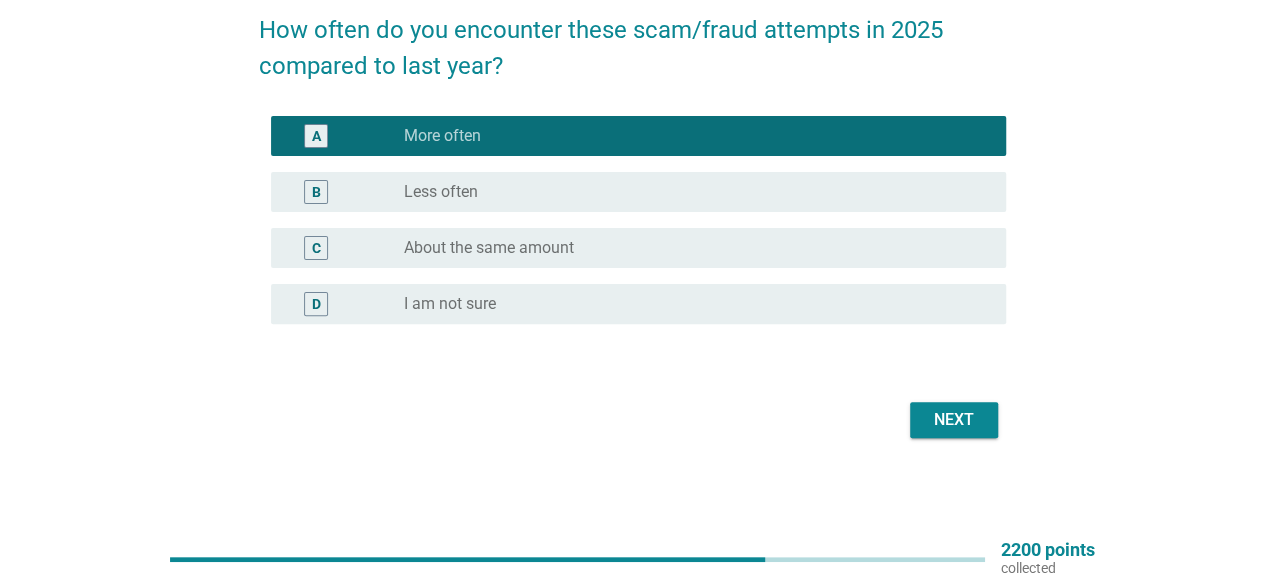 click on "Next" at bounding box center (954, 420) 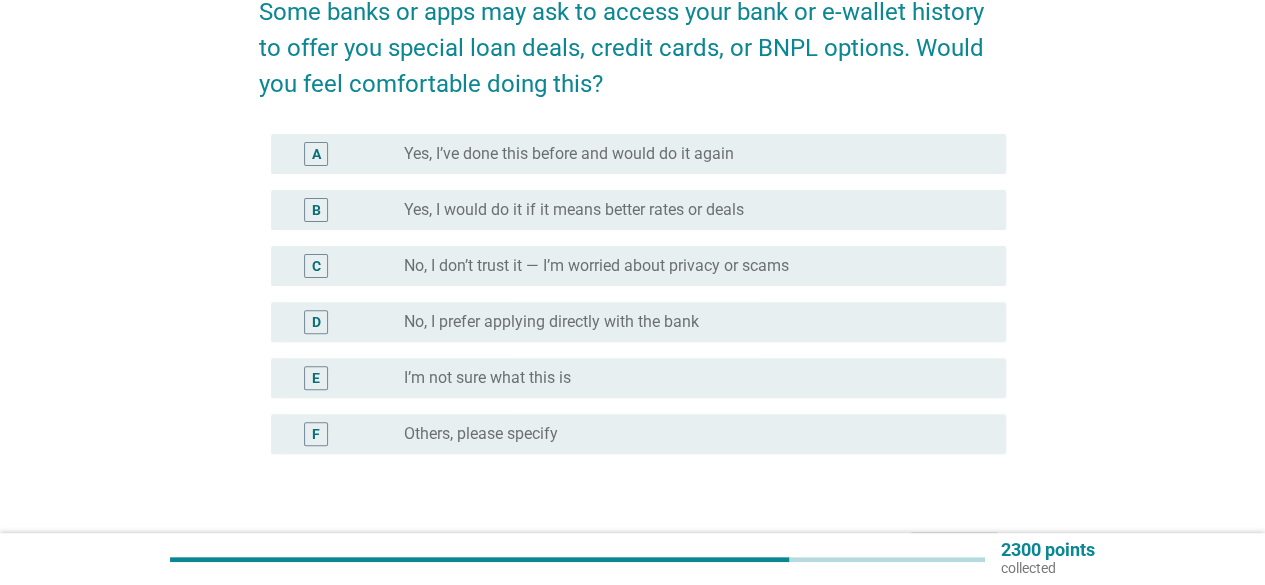 scroll, scrollTop: 314, scrollLeft: 0, axis: vertical 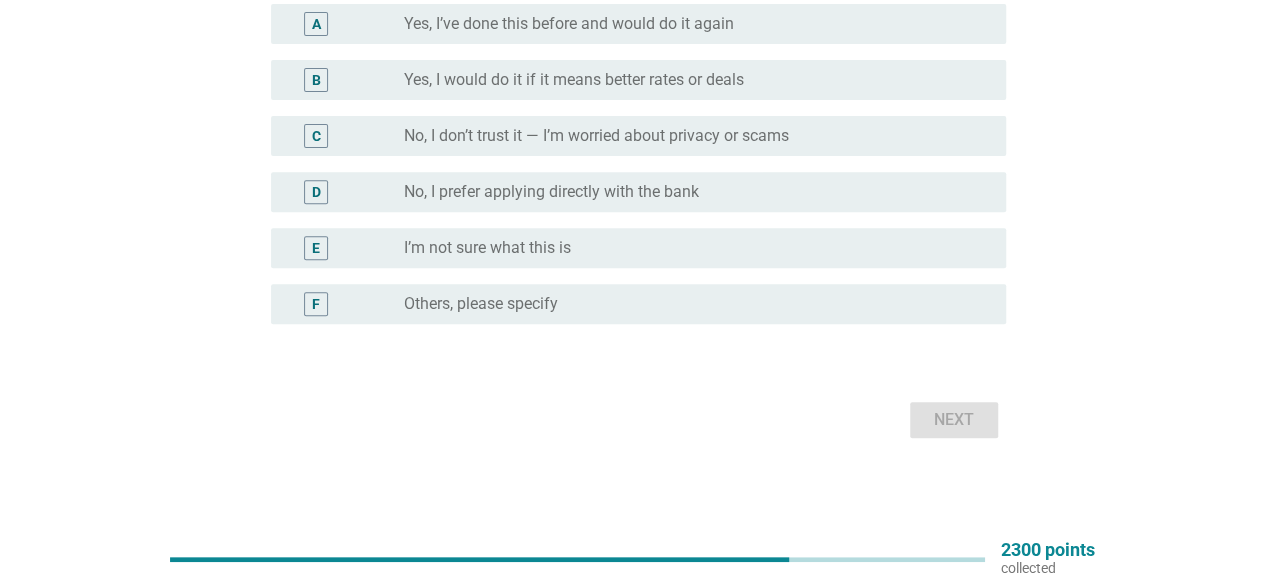 click on "No, I don’t trust it — I’m worried about privacy or scams" at bounding box center [596, 136] 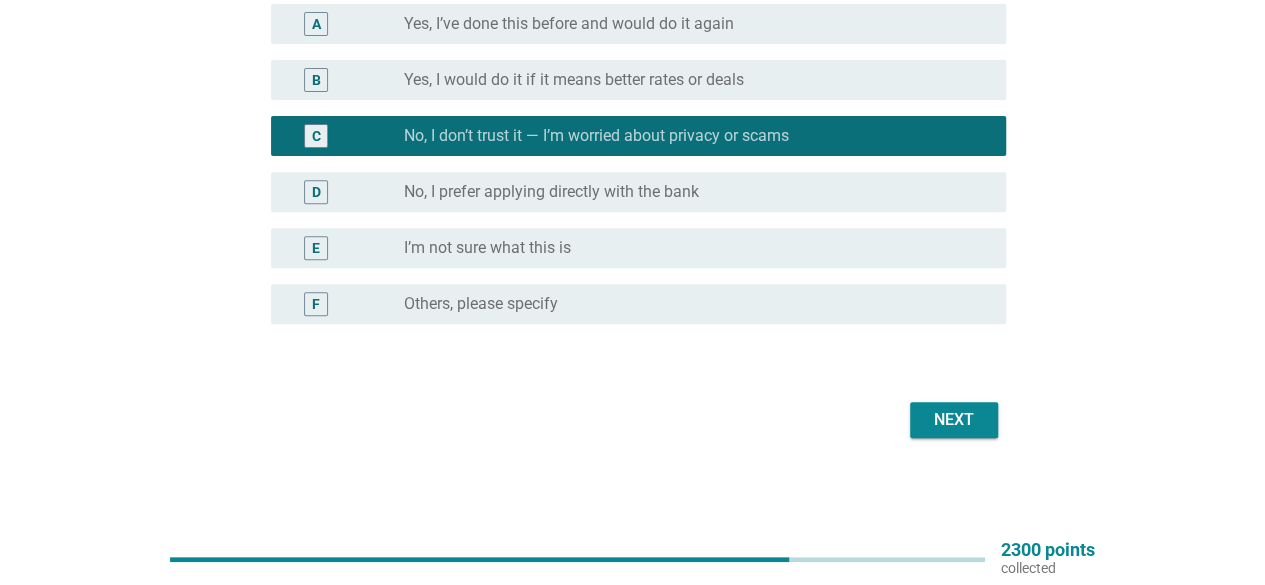 click on "Next" at bounding box center [954, 420] 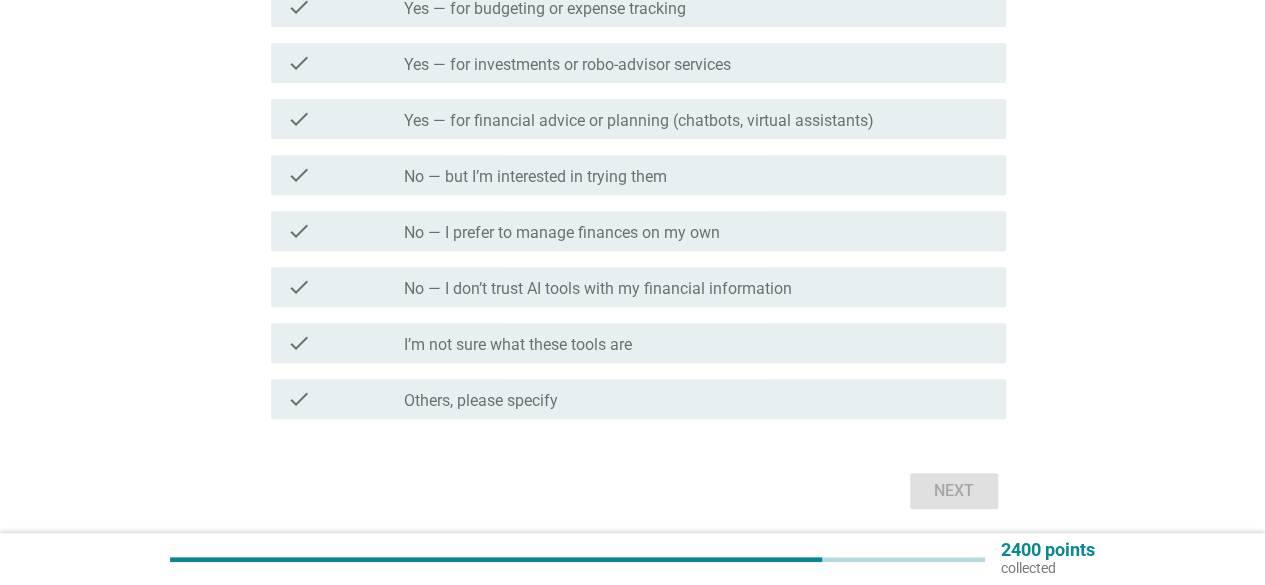 scroll, scrollTop: 396, scrollLeft: 0, axis: vertical 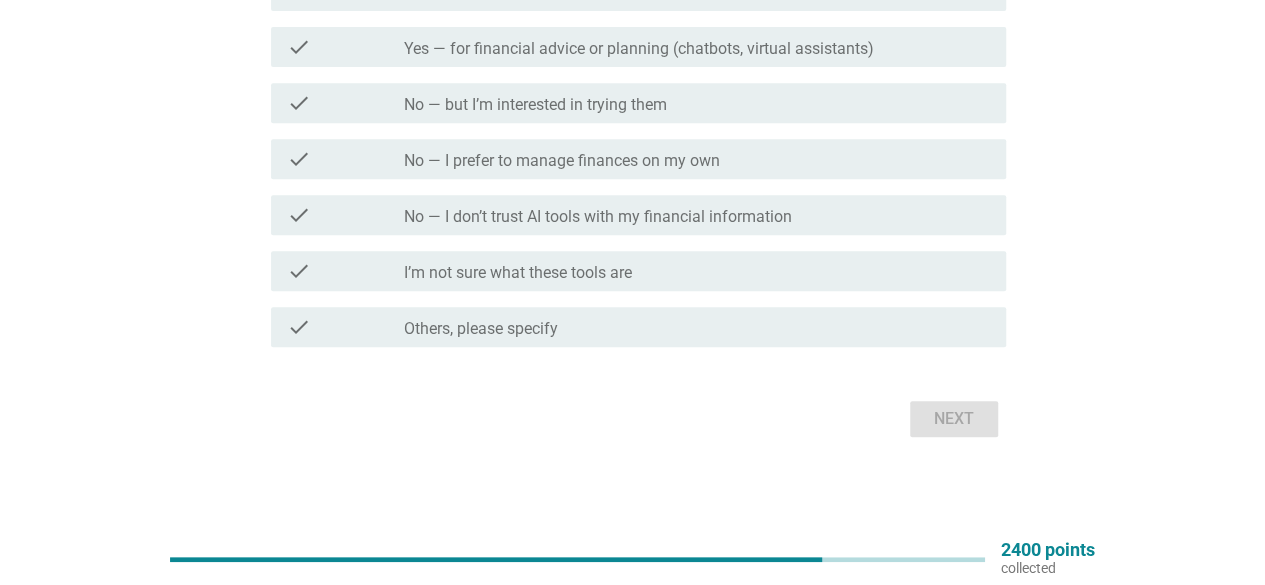 click on "No — I don’t trust AI tools with my financial information" at bounding box center (598, 217) 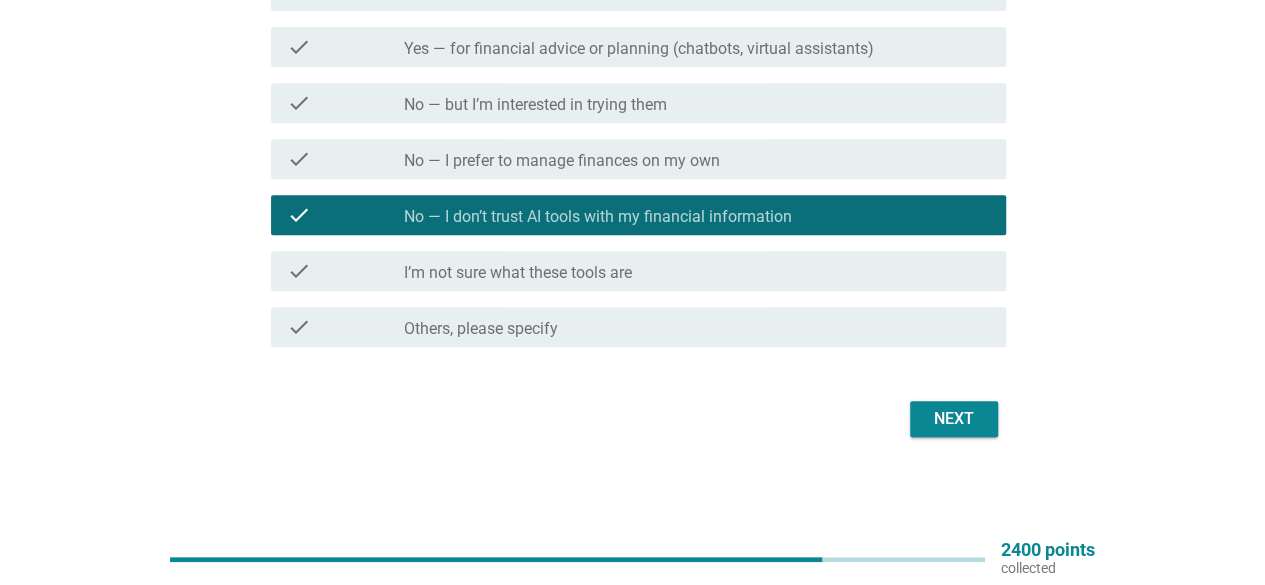 click on "Next" at bounding box center [954, 419] 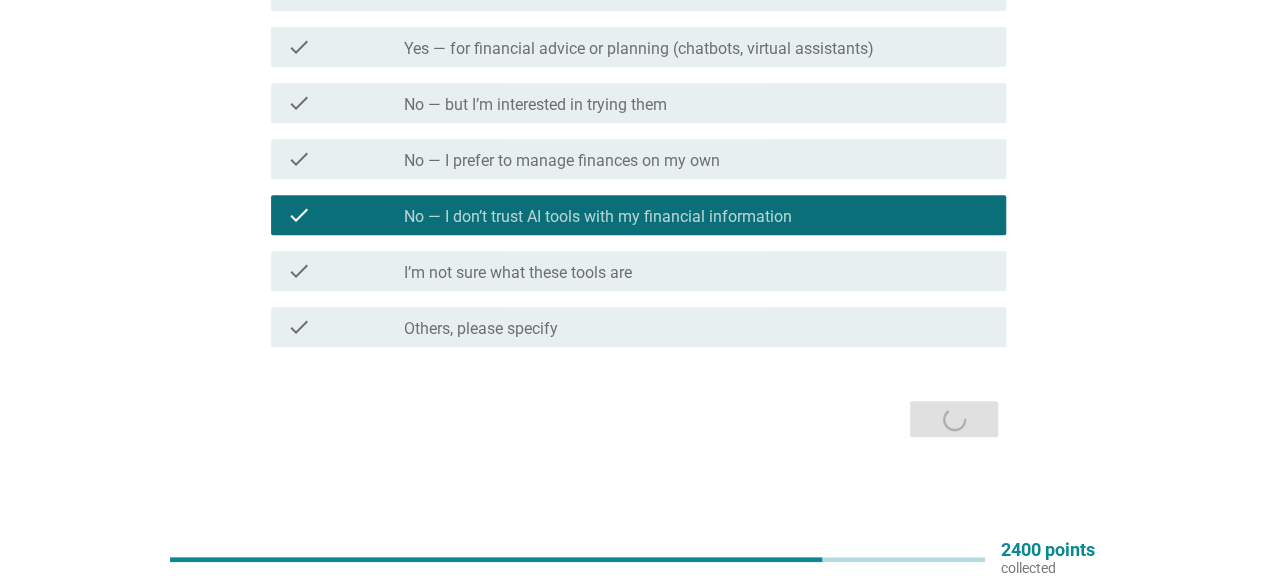 scroll, scrollTop: 0, scrollLeft: 0, axis: both 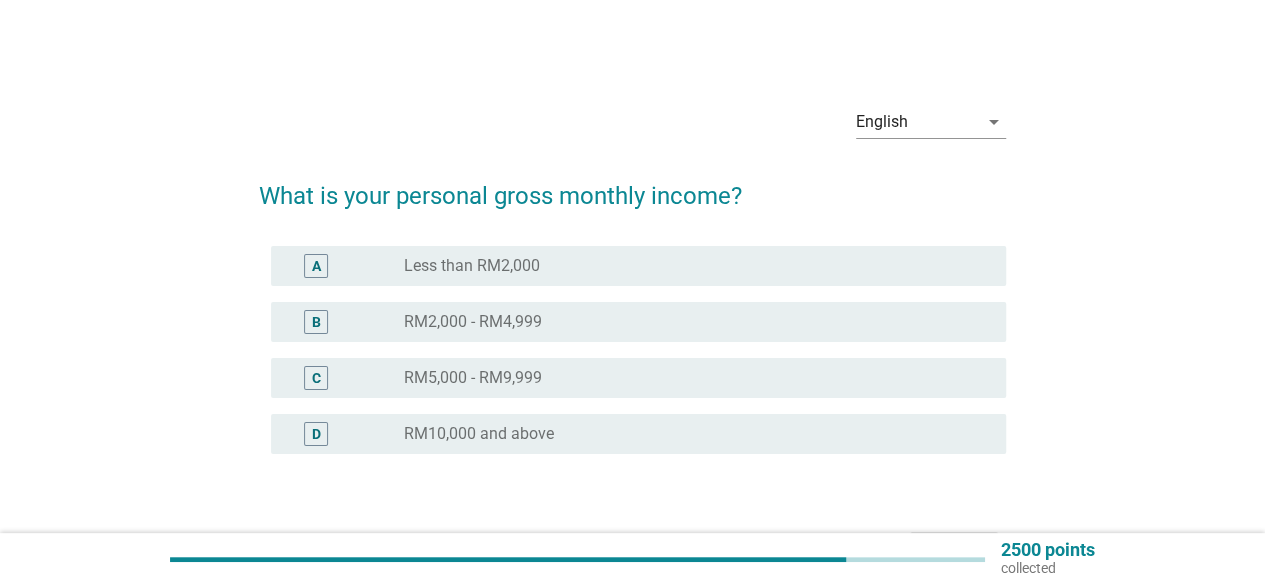 click on "RM5,000 - RM9,999" at bounding box center [473, 378] 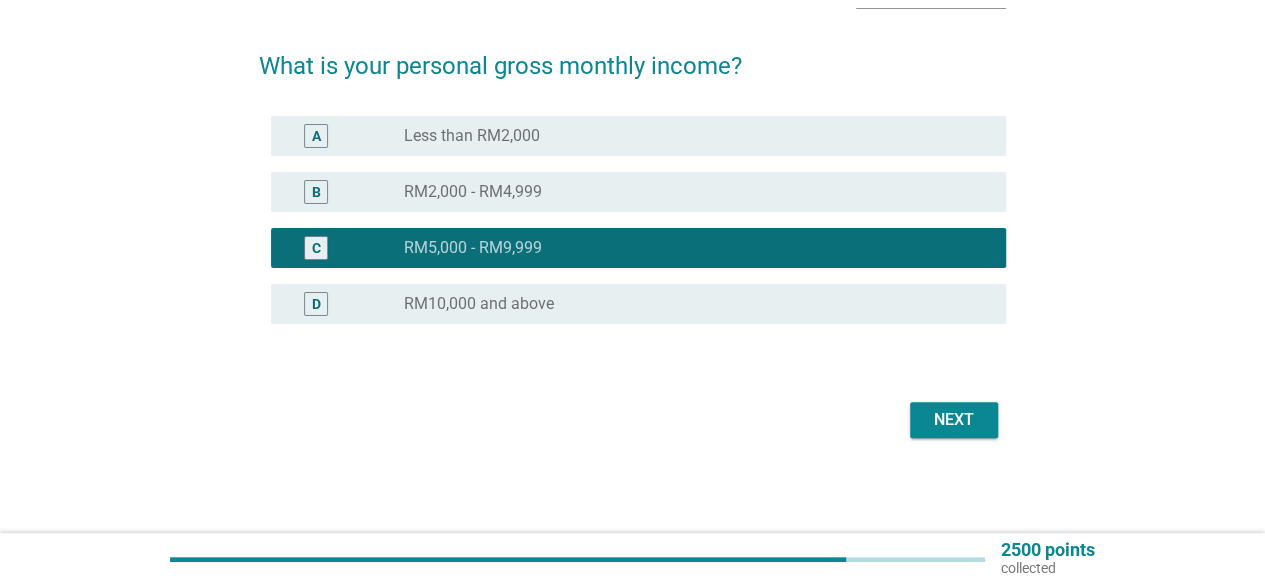 scroll, scrollTop: 130, scrollLeft: 0, axis: vertical 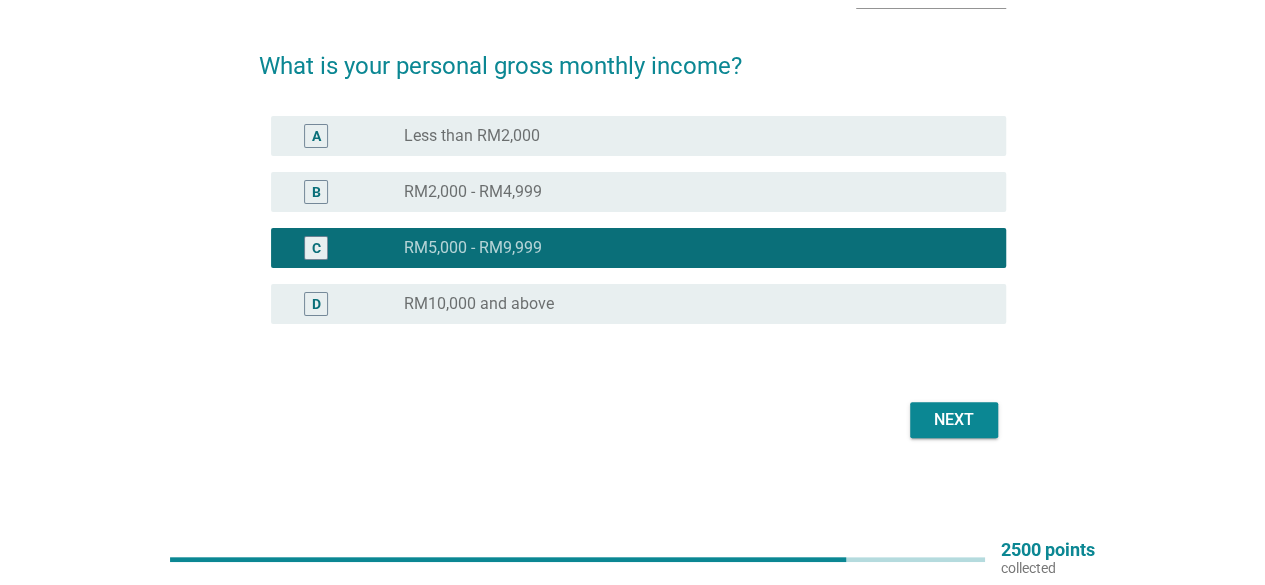 click on "Next" at bounding box center (954, 420) 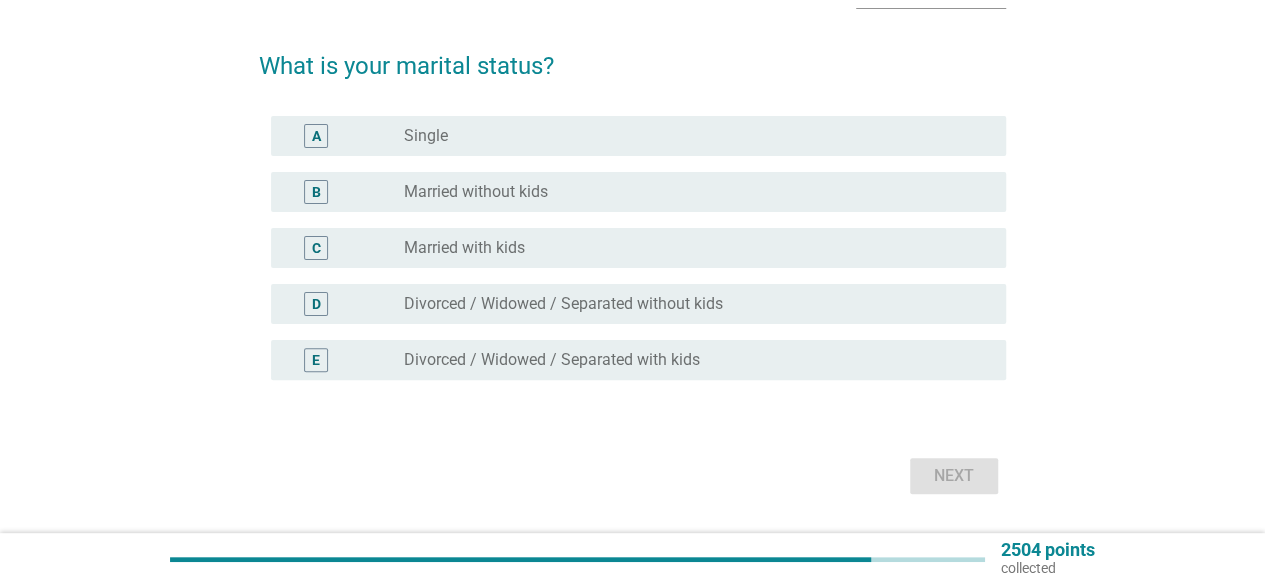 scroll, scrollTop: 0, scrollLeft: 0, axis: both 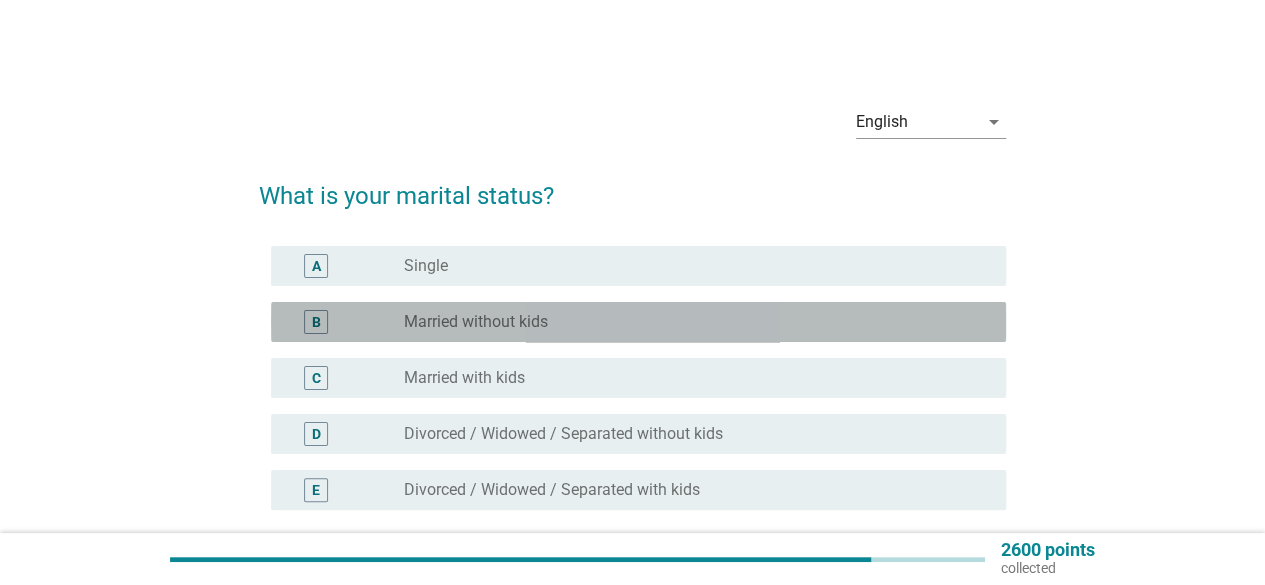 click on "radio_button_unchecked Married without kids" at bounding box center [697, 322] 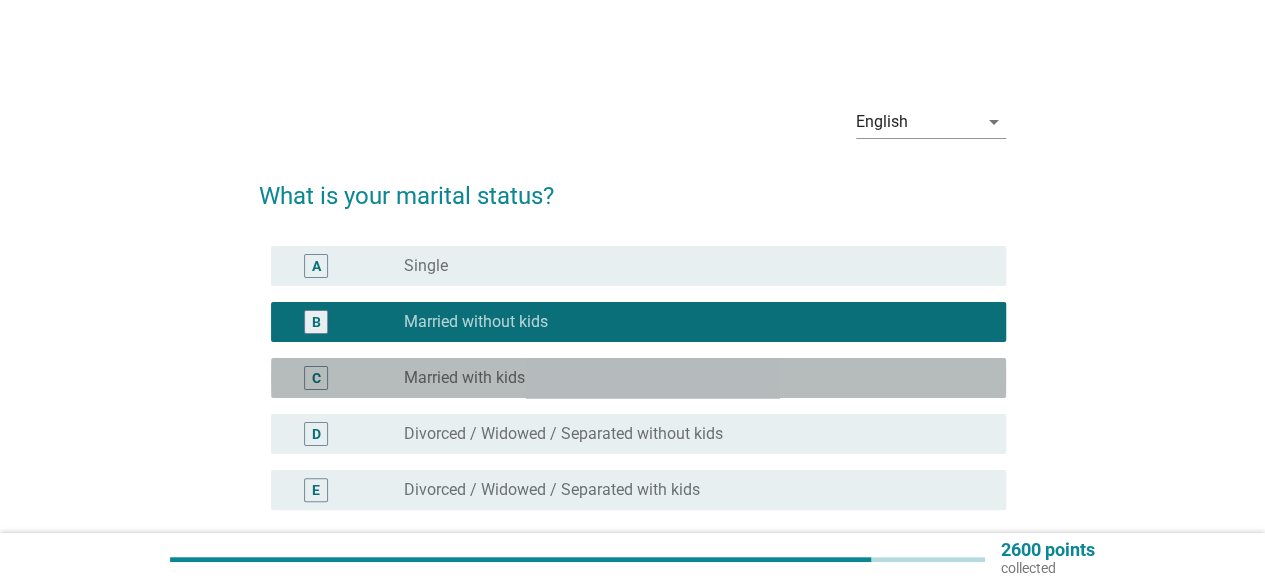 click on "Married with kids" at bounding box center (464, 378) 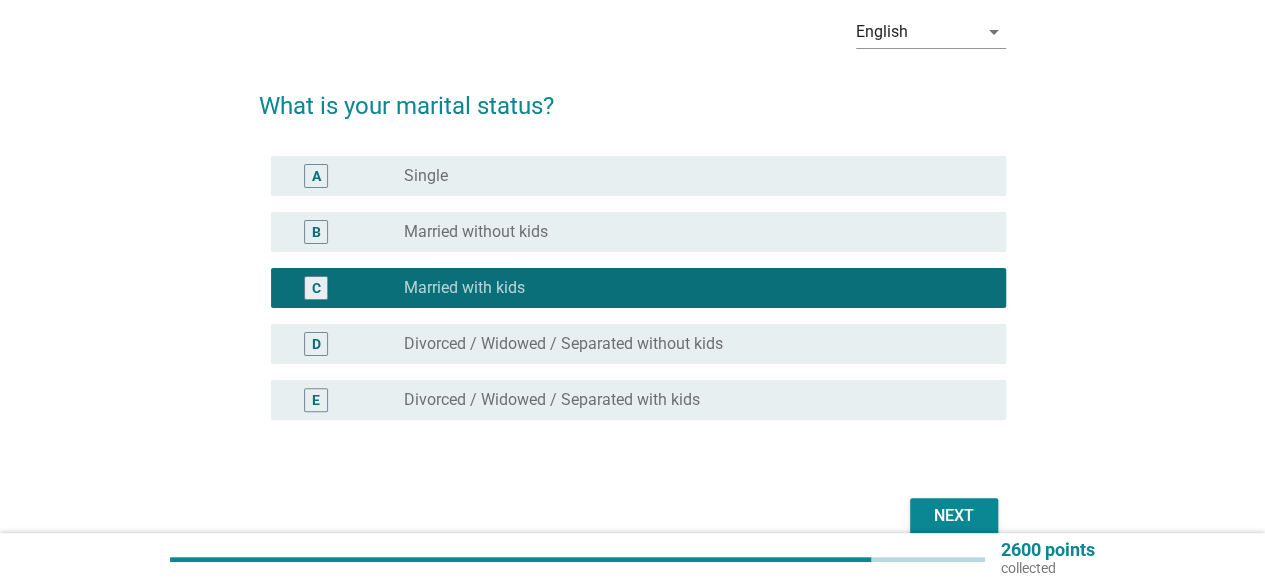 scroll, scrollTop: 186, scrollLeft: 0, axis: vertical 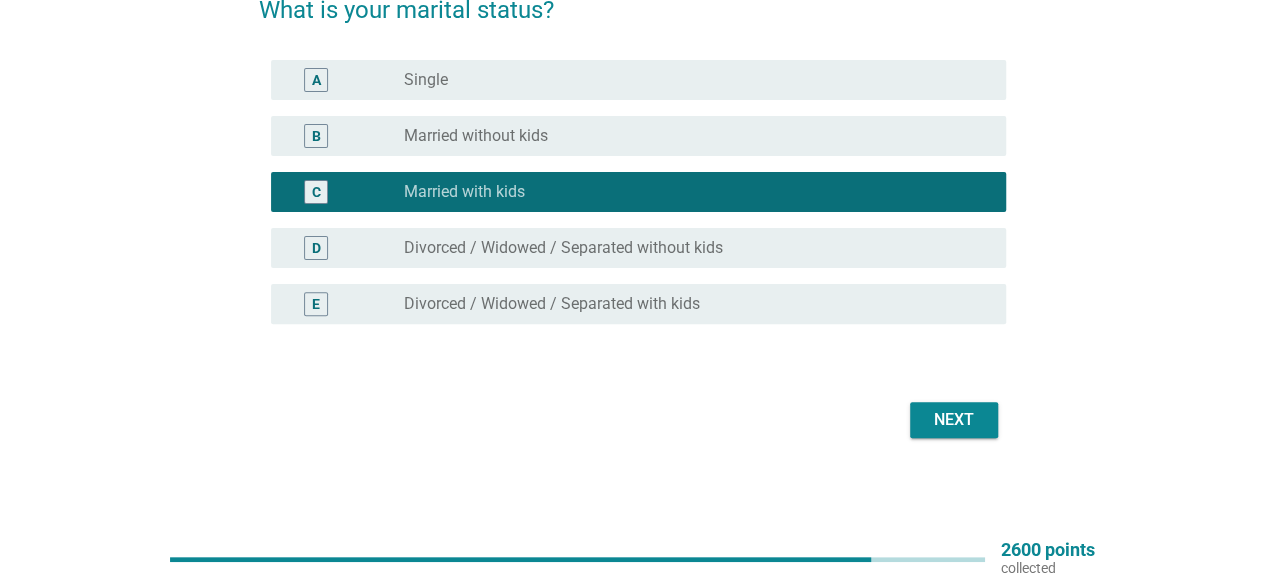 click on "Next" at bounding box center [954, 420] 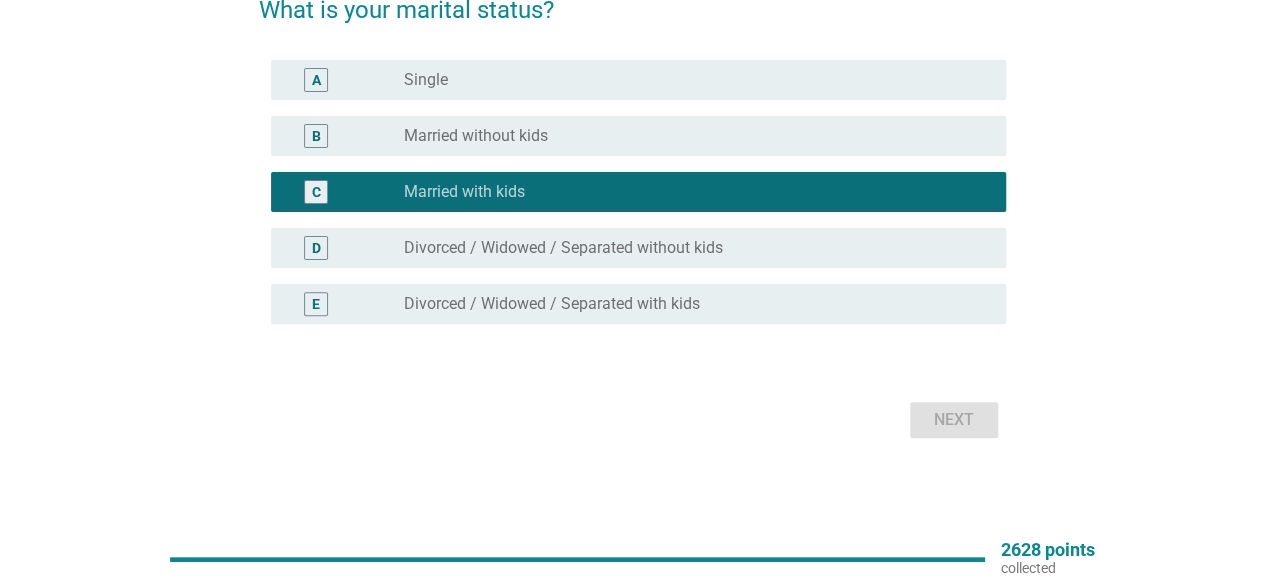 scroll, scrollTop: 0, scrollLeft: 0, axis: both 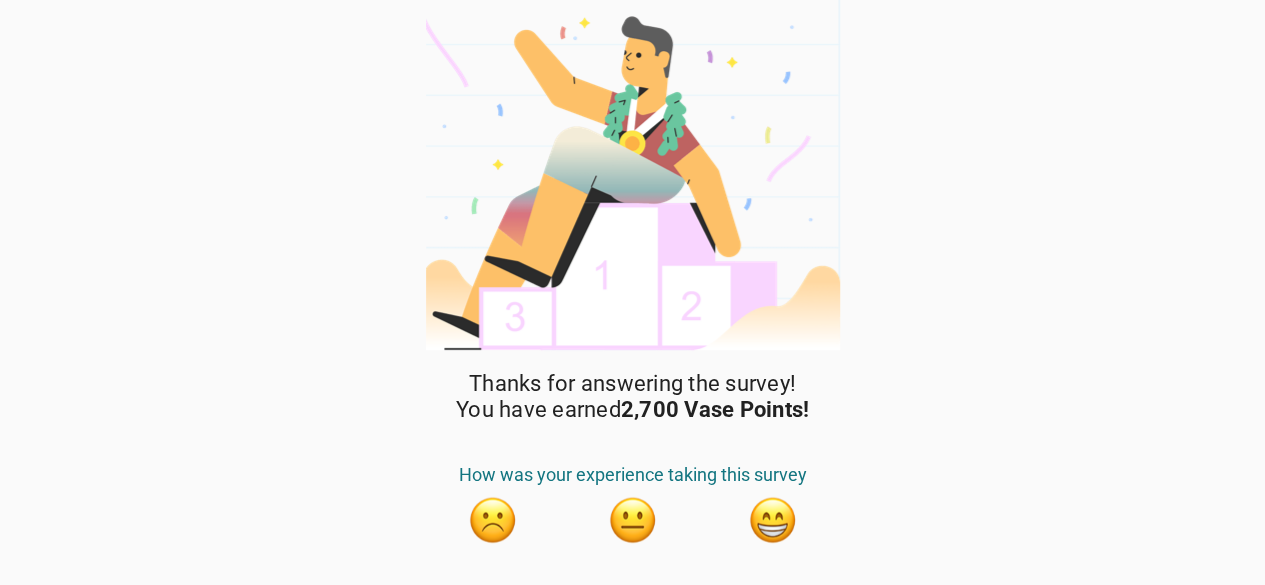 click at bounding box center (773, 520) 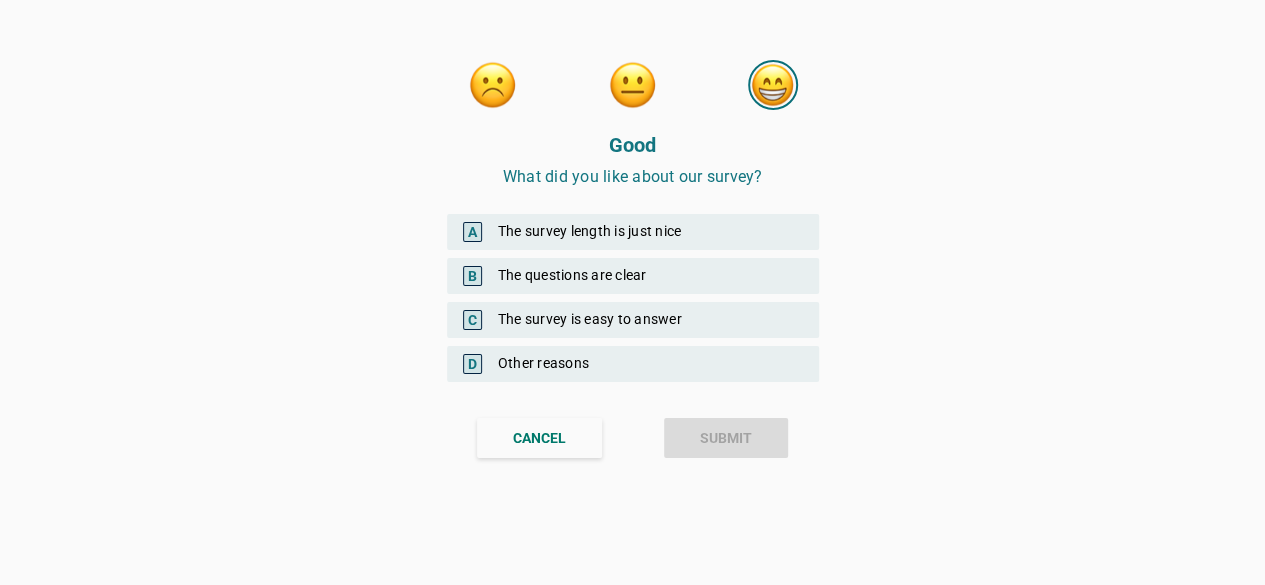 click on "A
The survey length is just nice" at bounding box center (633, 232) 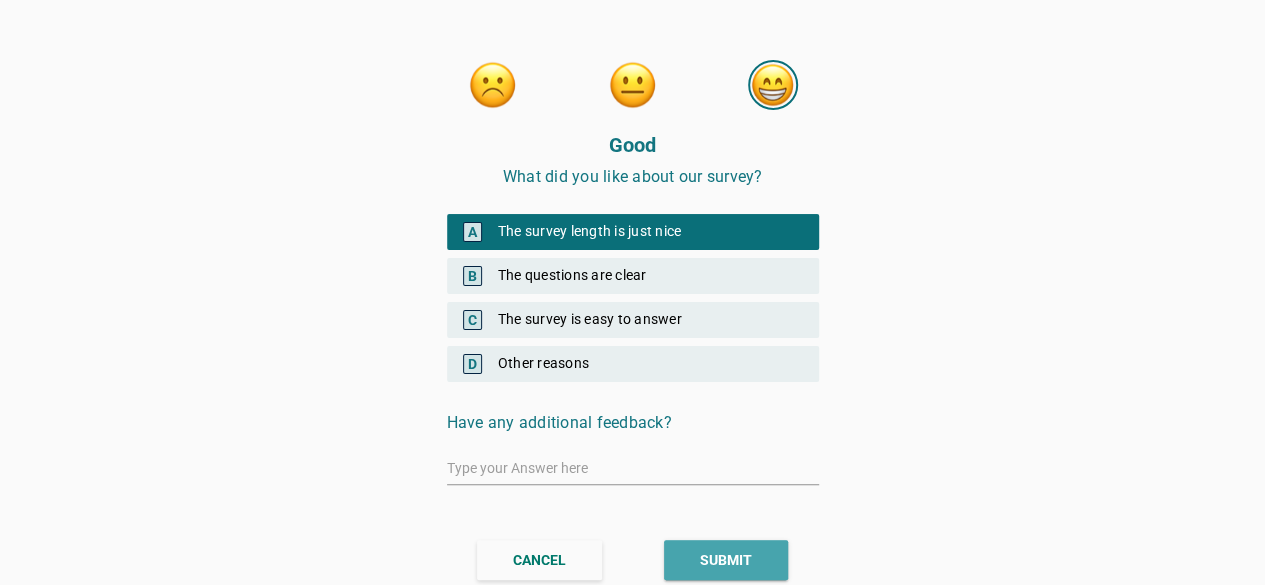 click on "SUBMIT" at bounding box center [726, 560] 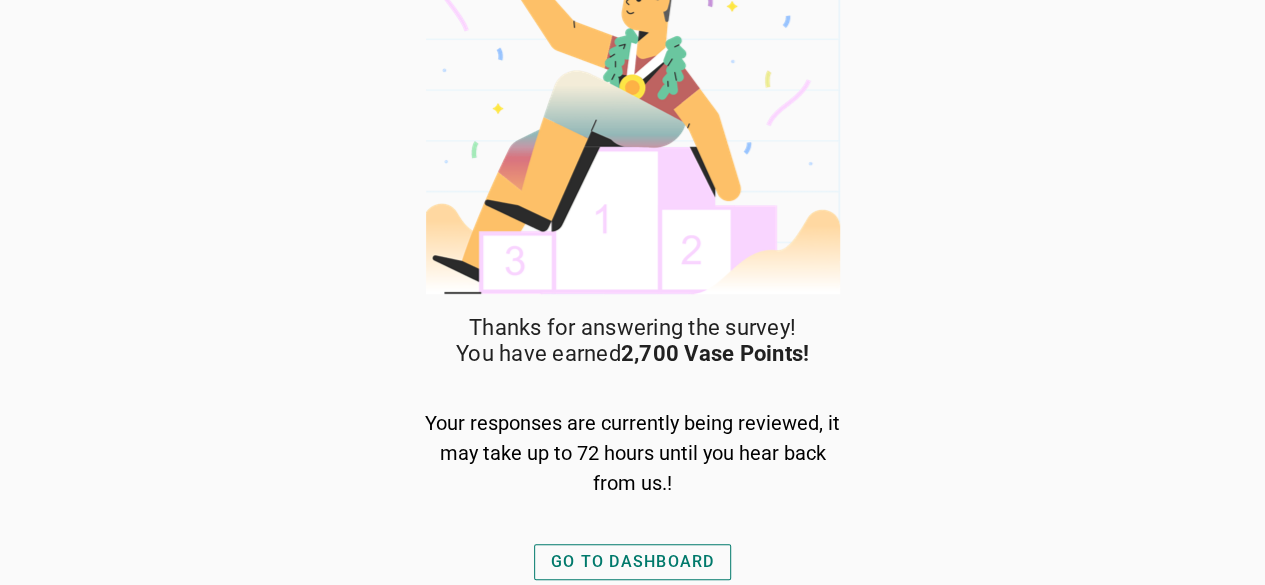 scroll, scrollTop: 56, scrollLeft: 0, axis: vertical 